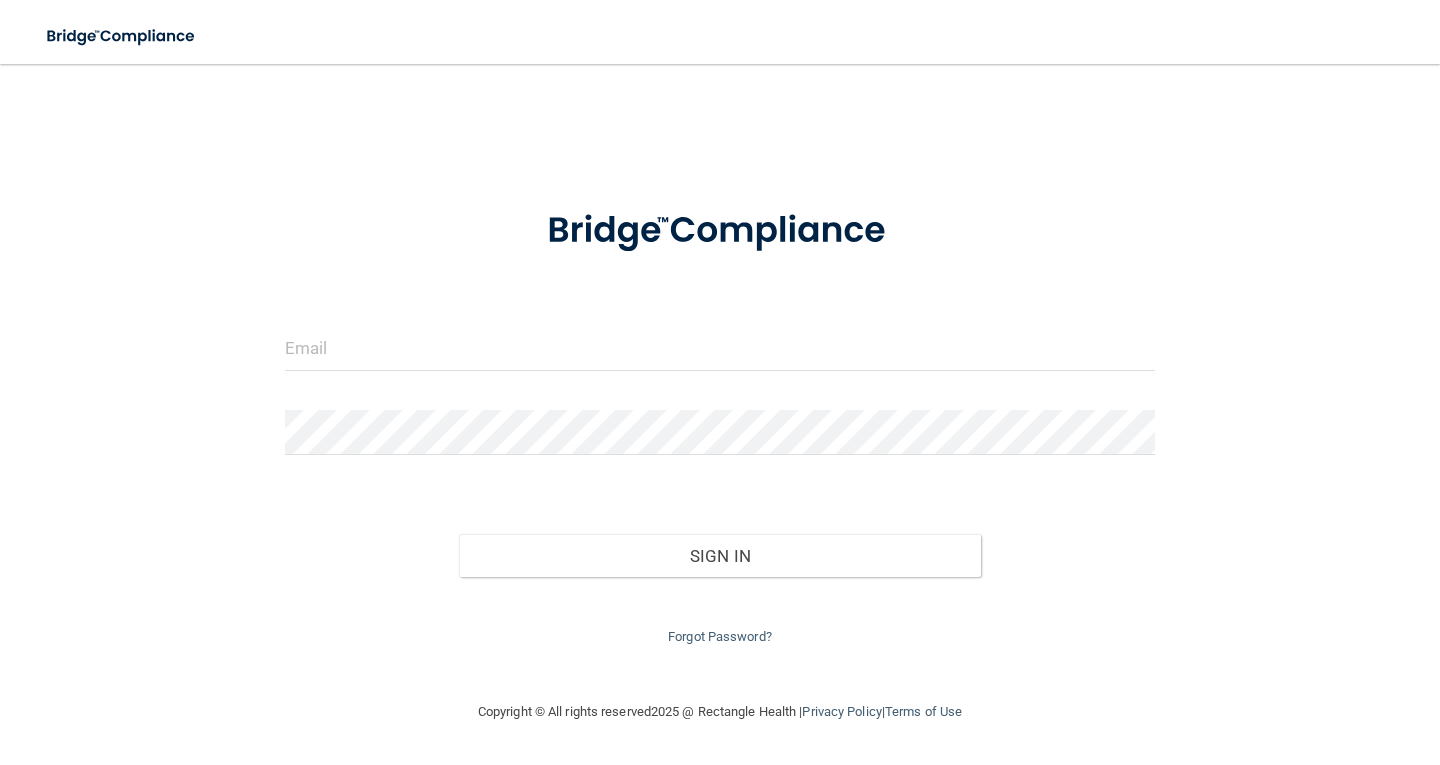 scroll, scrollTop: 0, scrollLeft: 0, axis: both 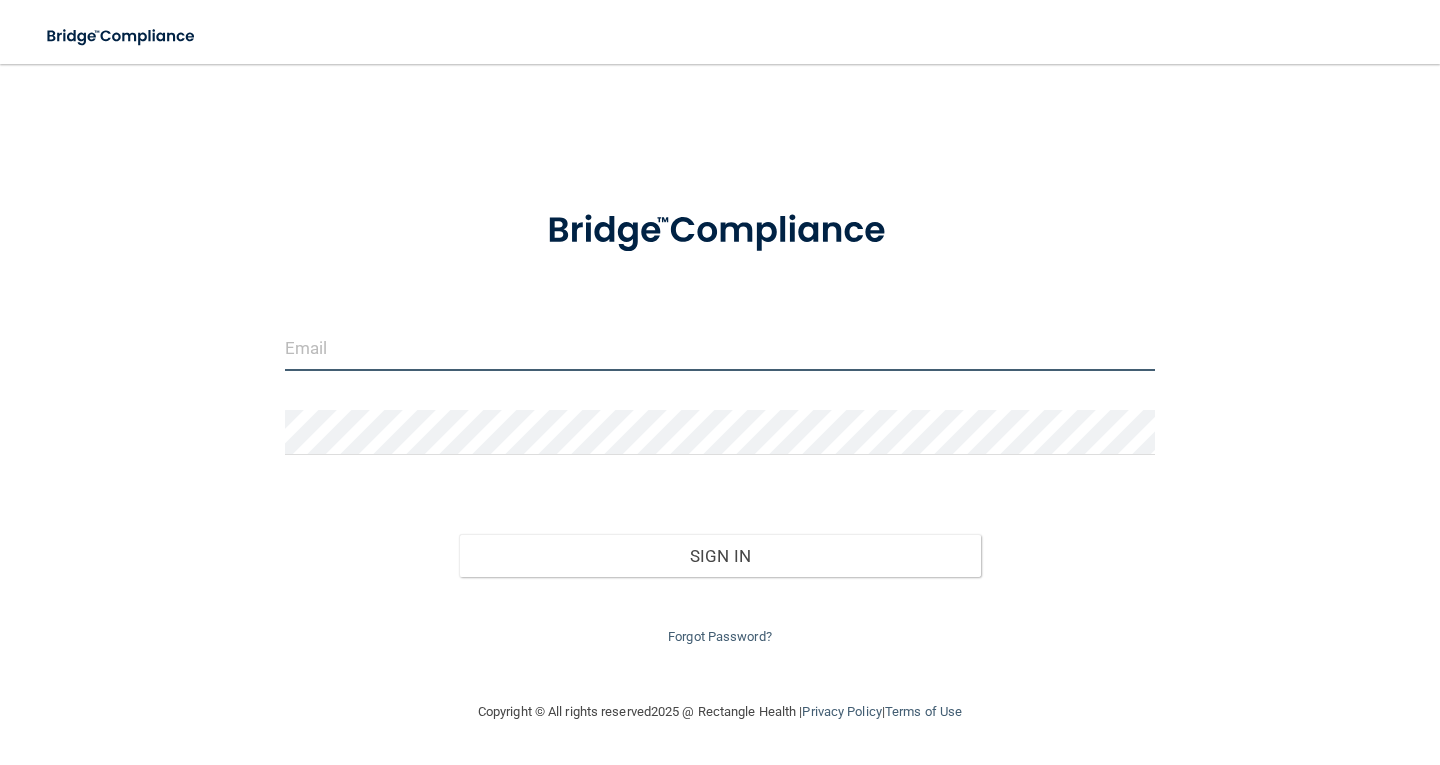 click at bounding box center (720, 348) 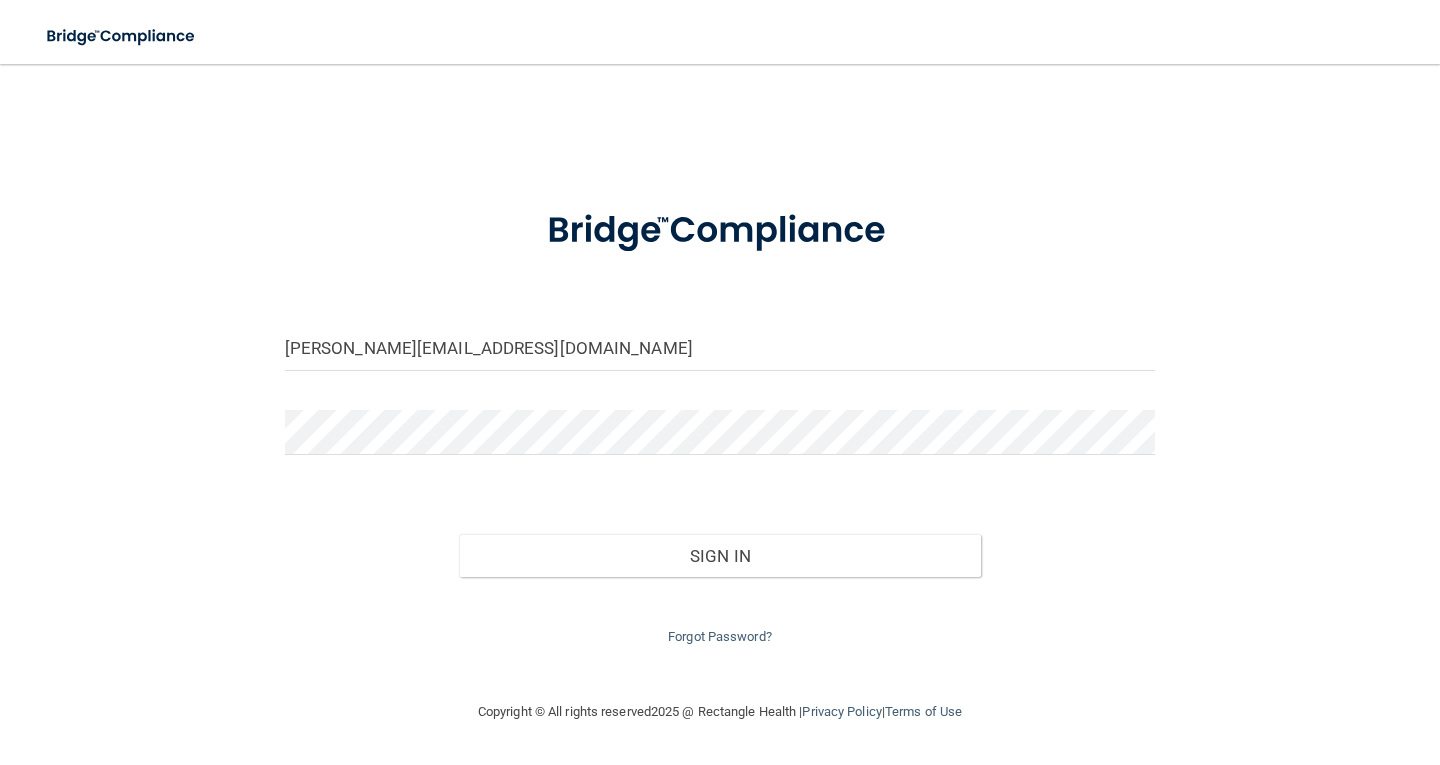 click on "Forgot Password?" at bounding box center (720, 613) 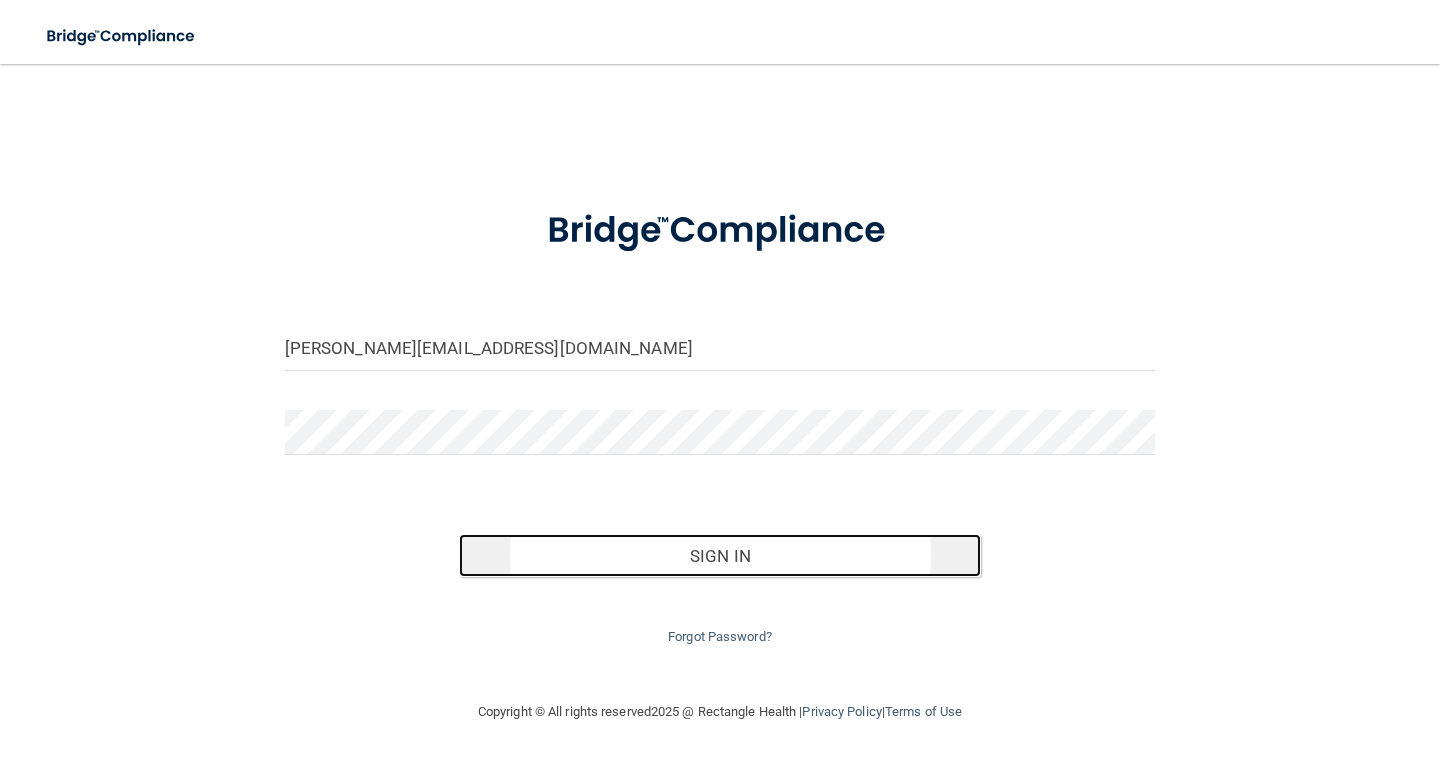 click on "Sign In" at bounding box center [720, 556] 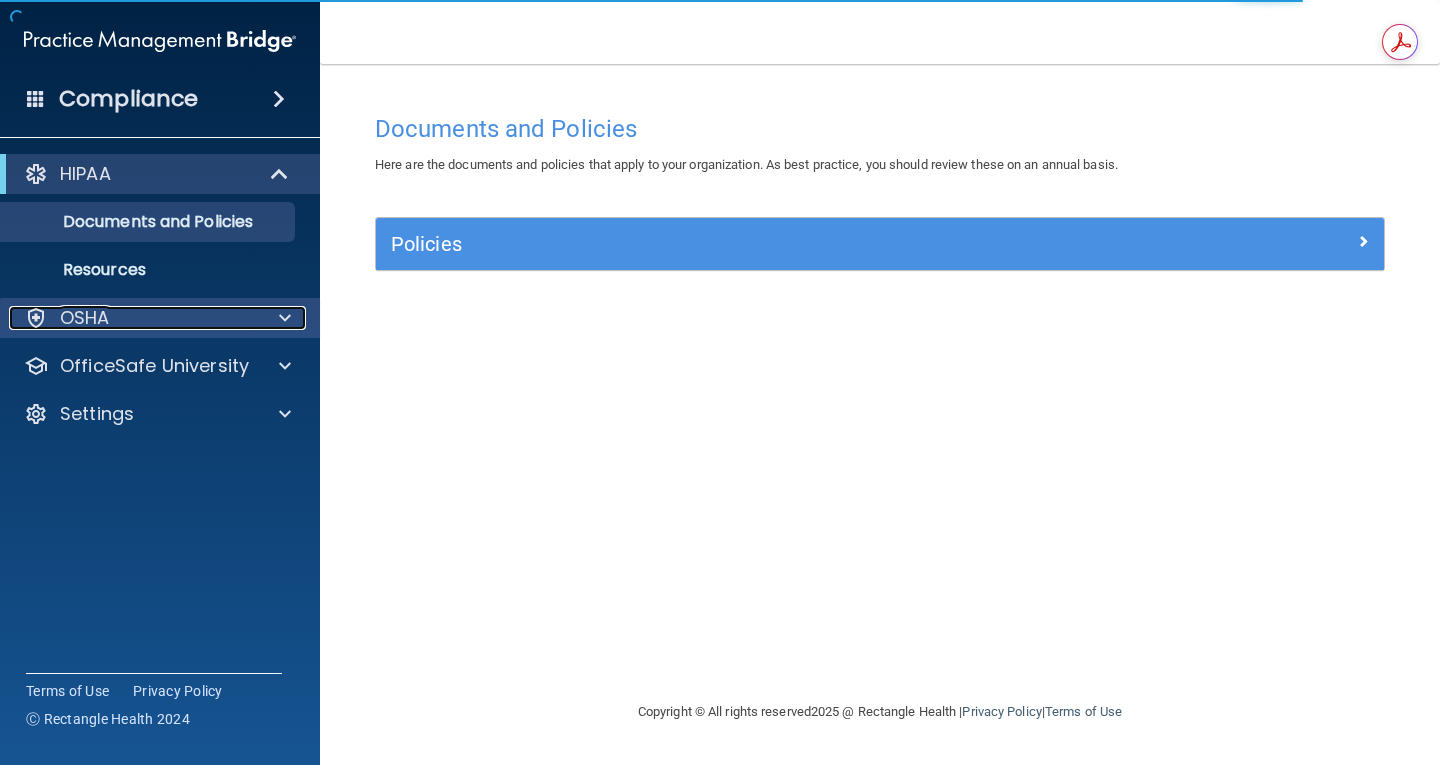 click on "OSHA" at bounding box center [133, 318] 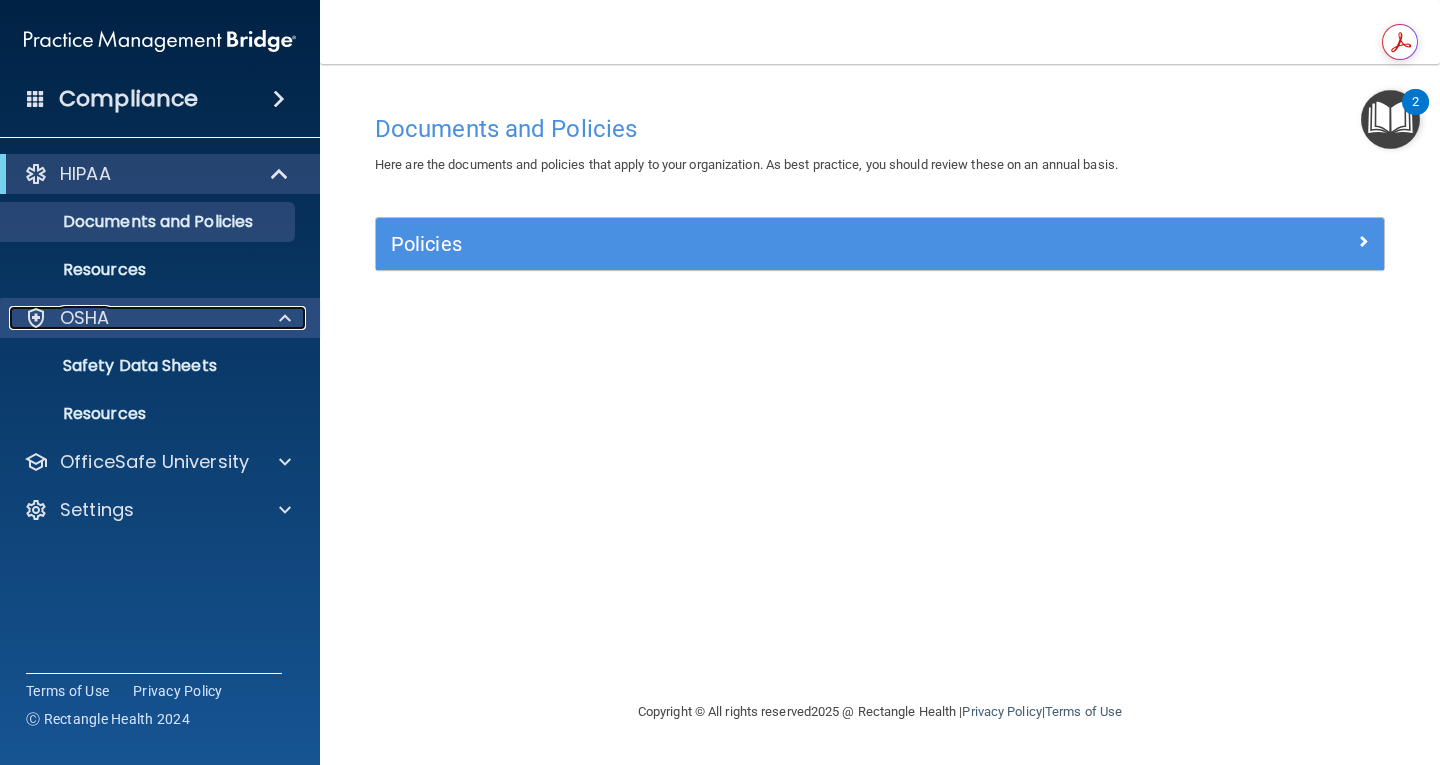 click on "OSHA" at bounding box center [133, 318] 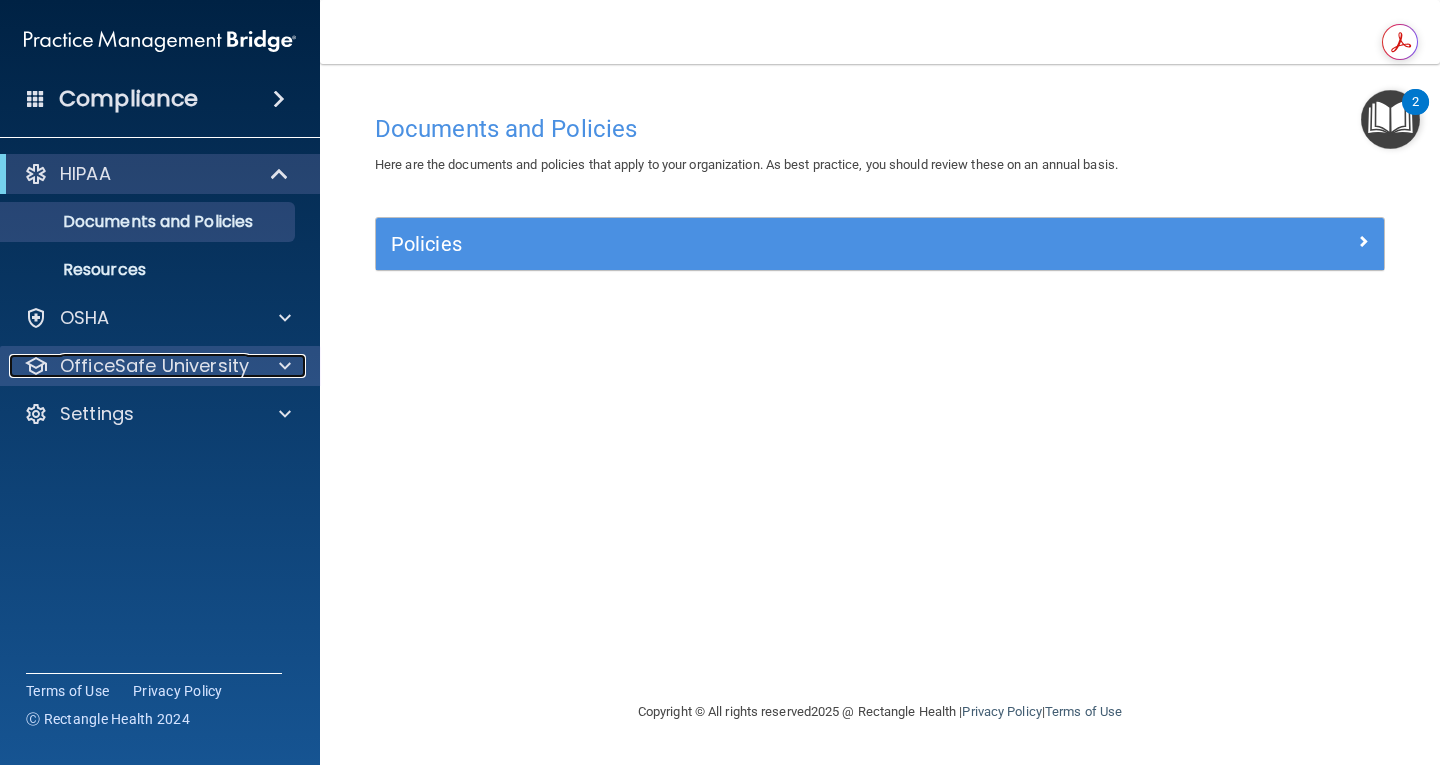 click on "OfficeSafe University" at bounding box center [154, 366] 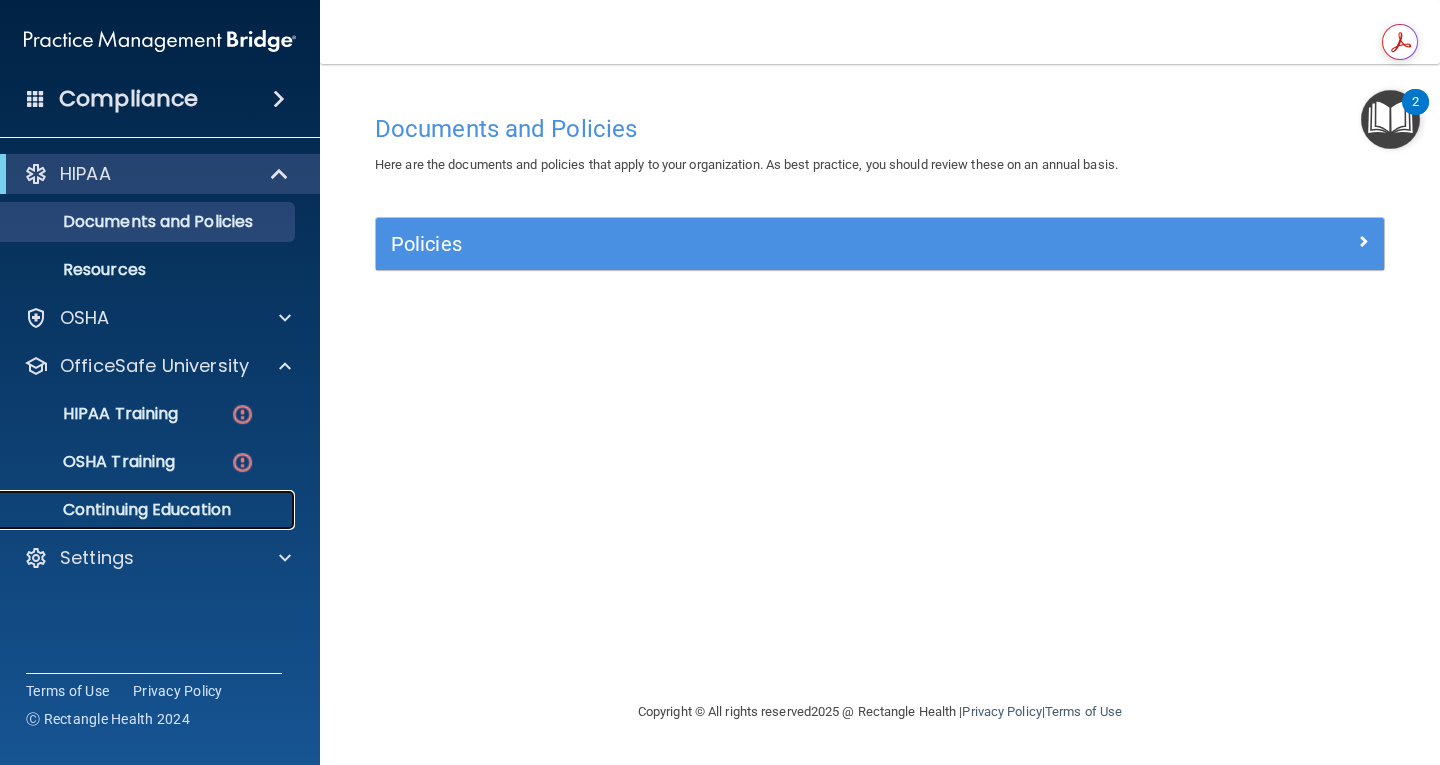 click on "Continuing Education" at bounding box center [149, 510] 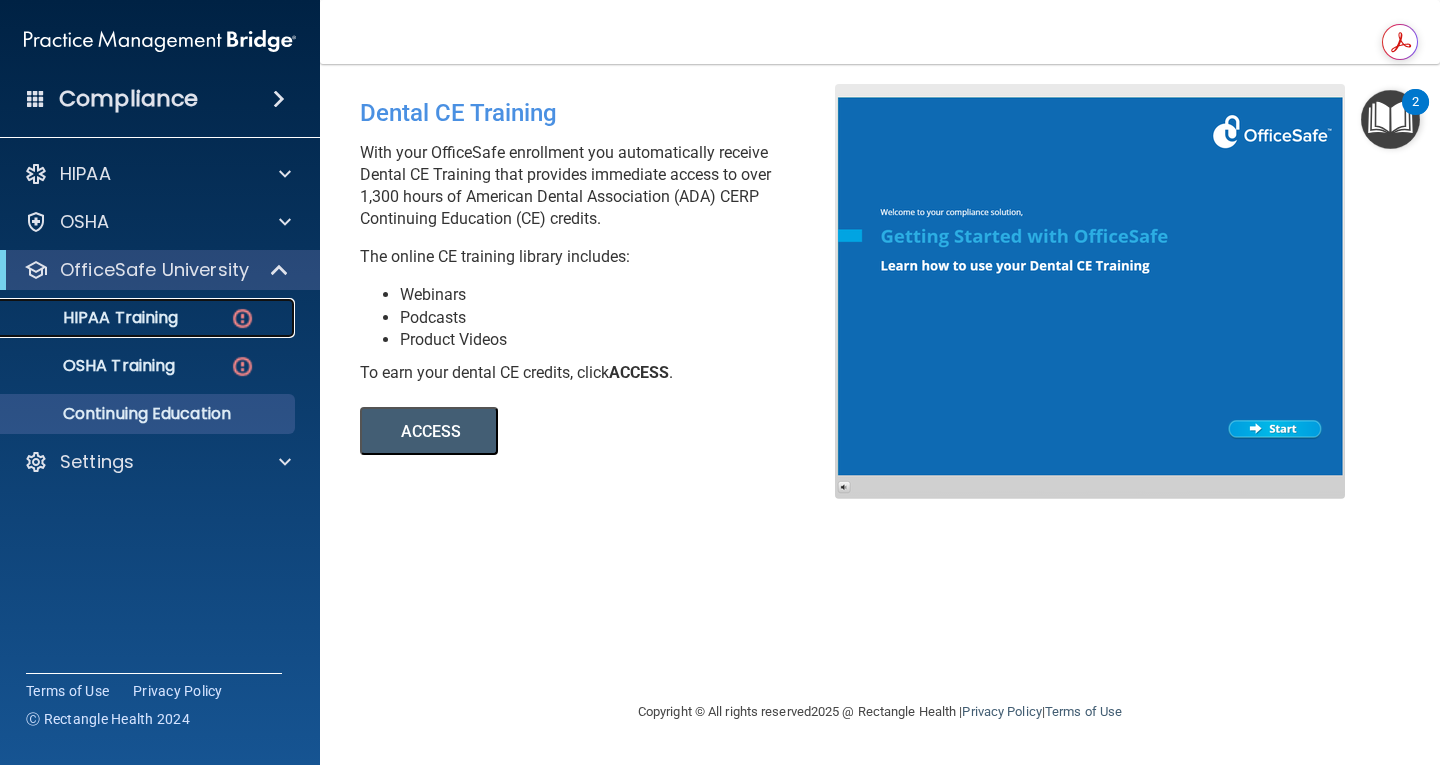 click on "HIPAA Training" at bounding box center [95, 318] 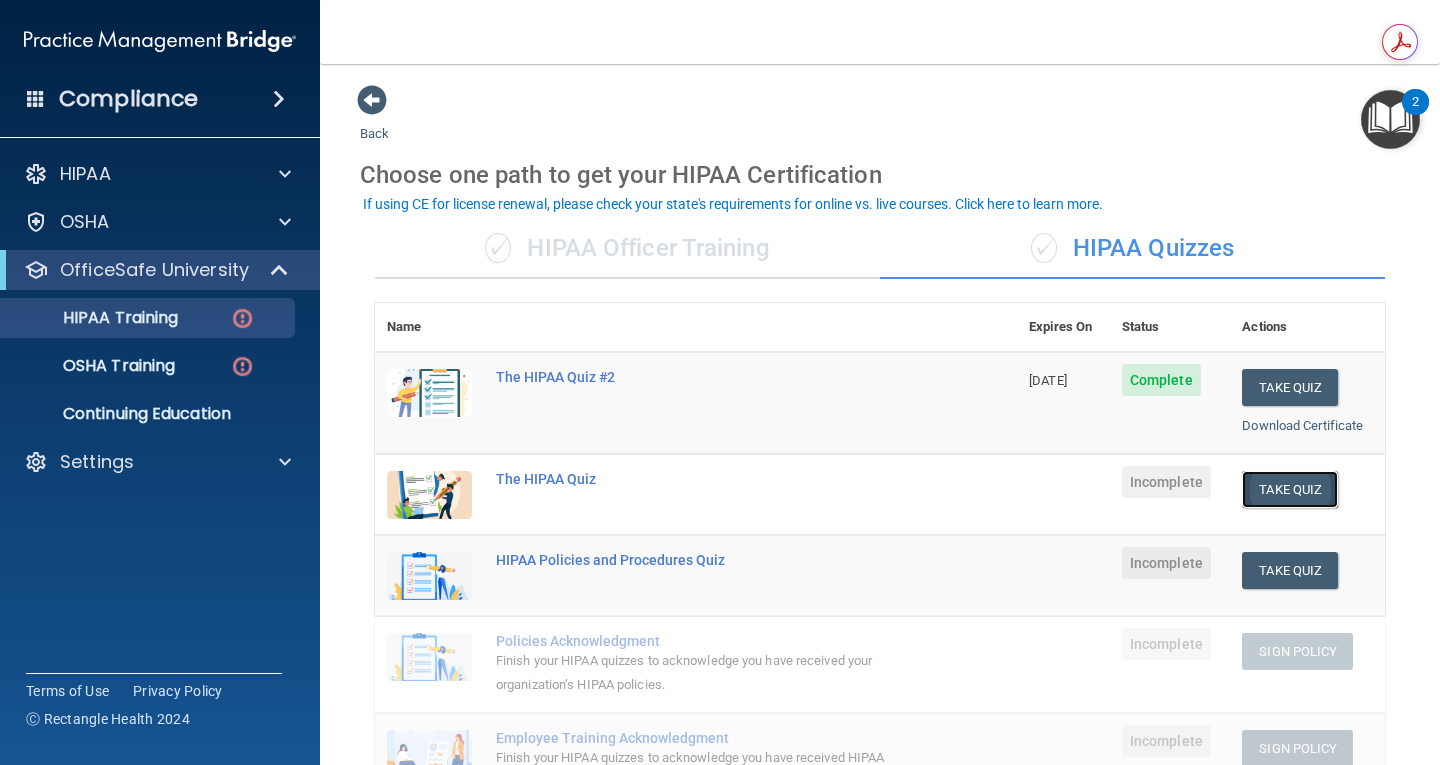 click on "Take Quiz" at bounding box center (1290, 489) 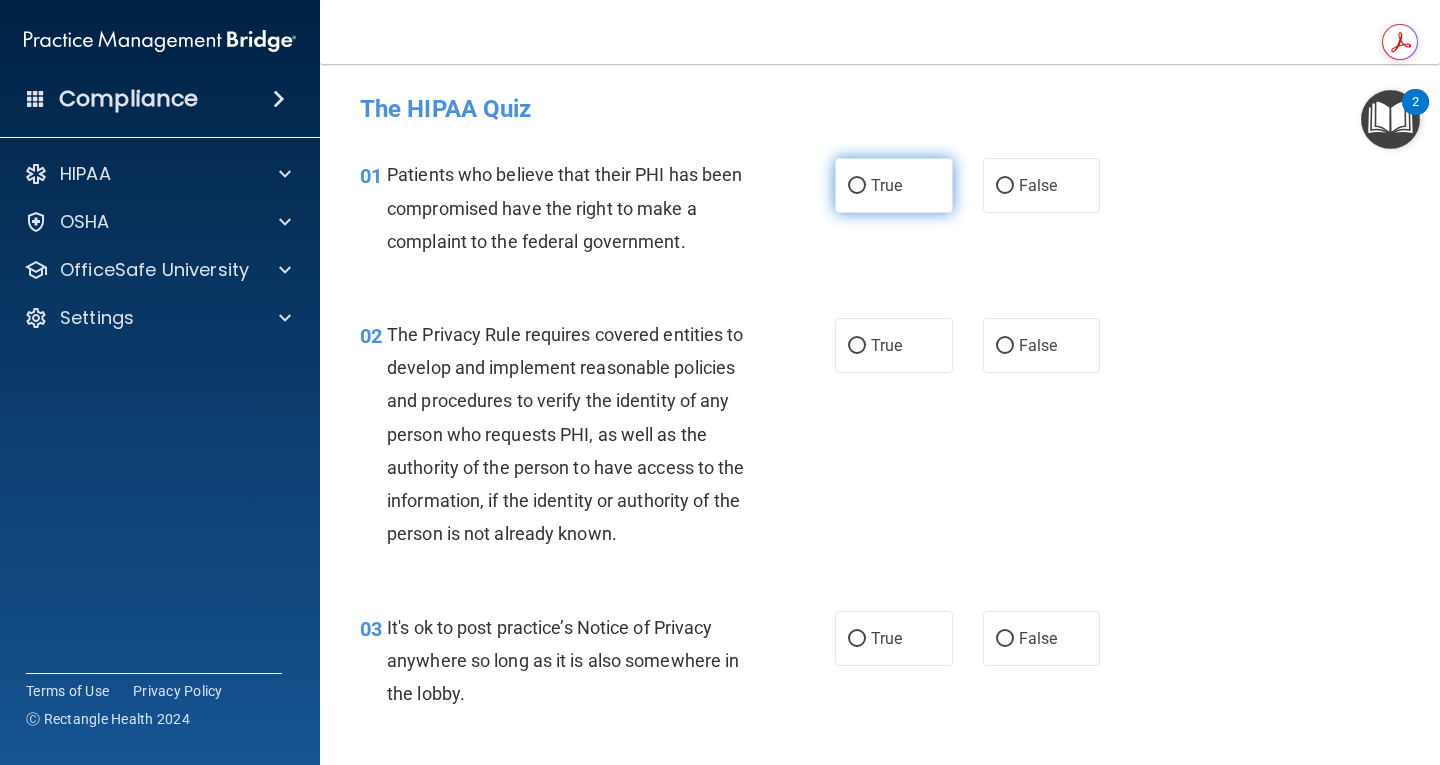 click on "True" at bounding box center (894, 185) 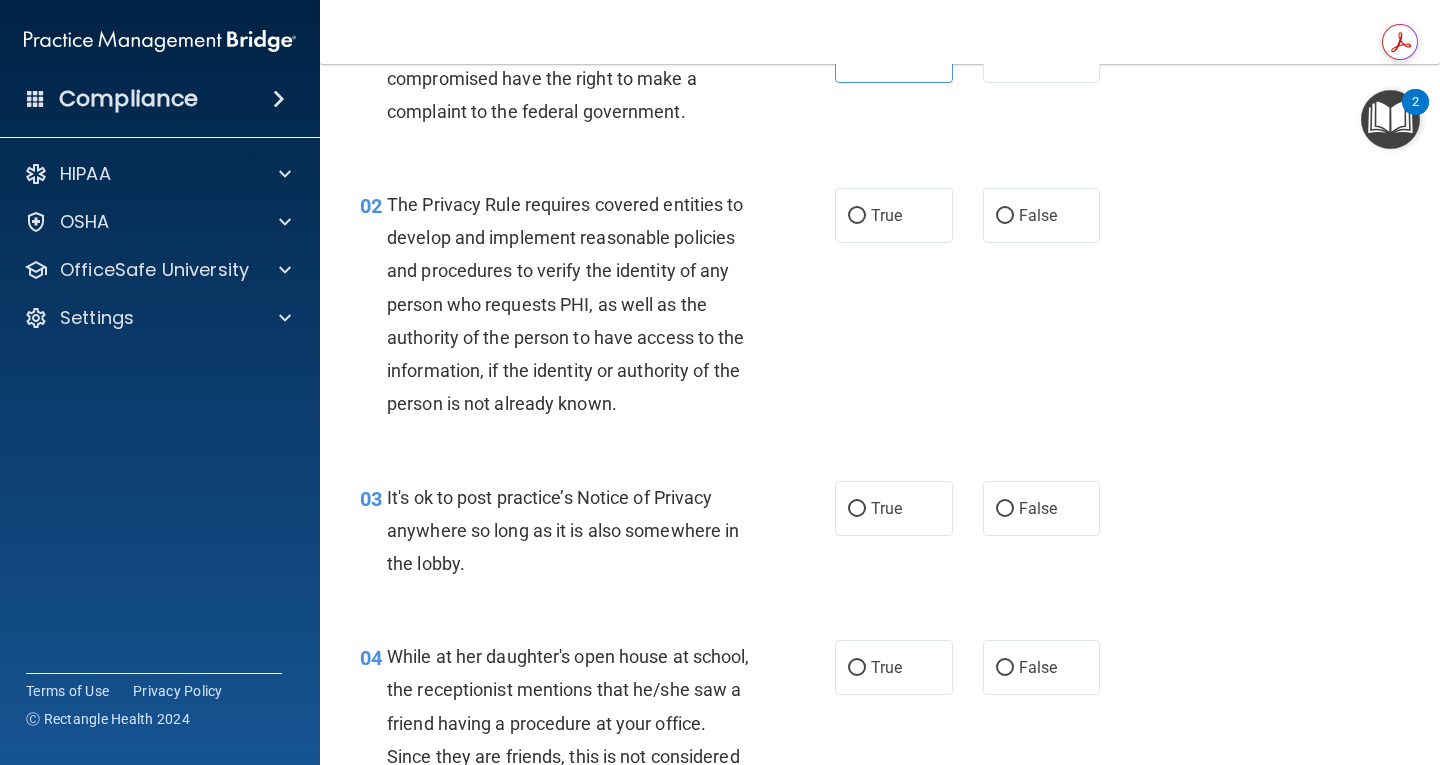 scroll, scrollTop: 182, scrollLeft: 0, axis: vertical 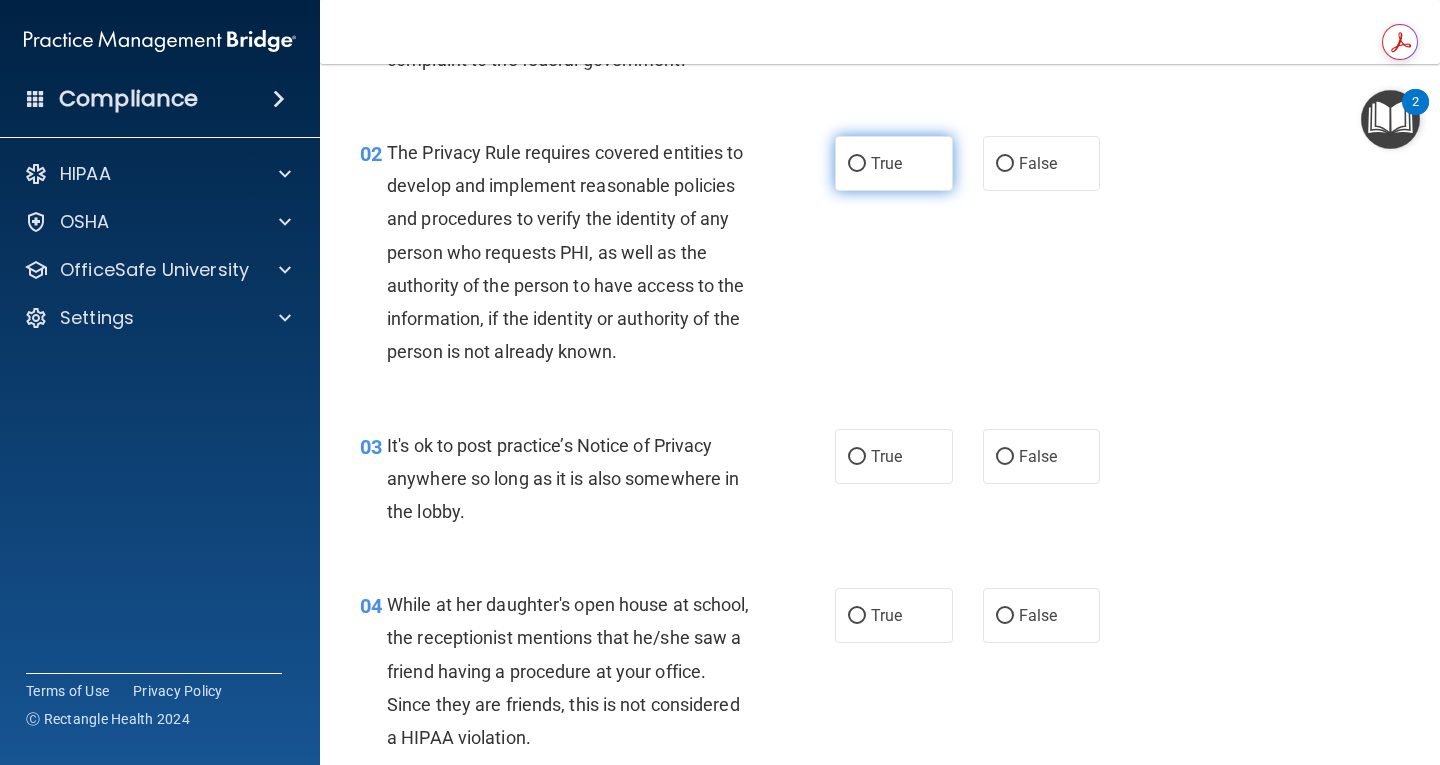 click on "True" at bounding box center [886, 163] 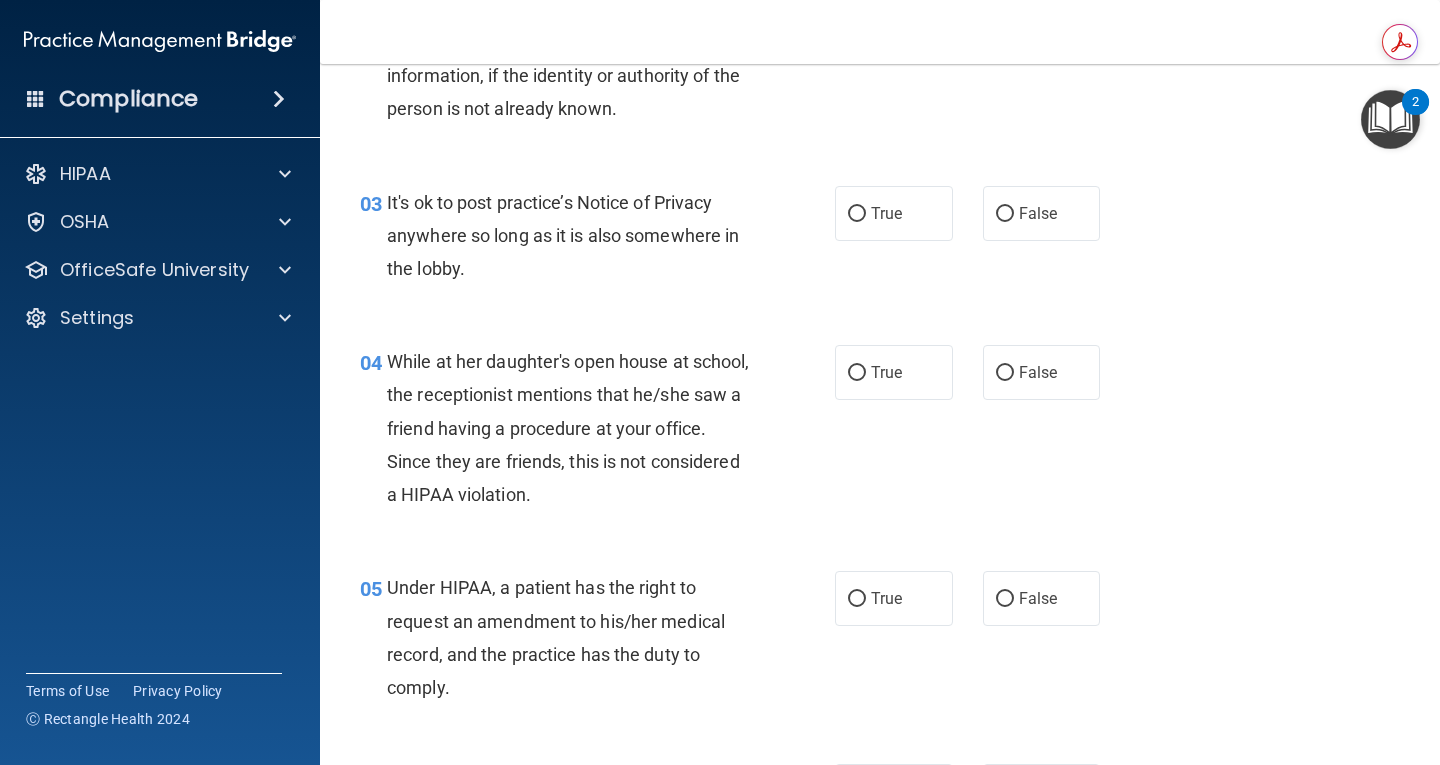 scroll, scrollTop: 434, scrollLeft: 0, axis: vertical 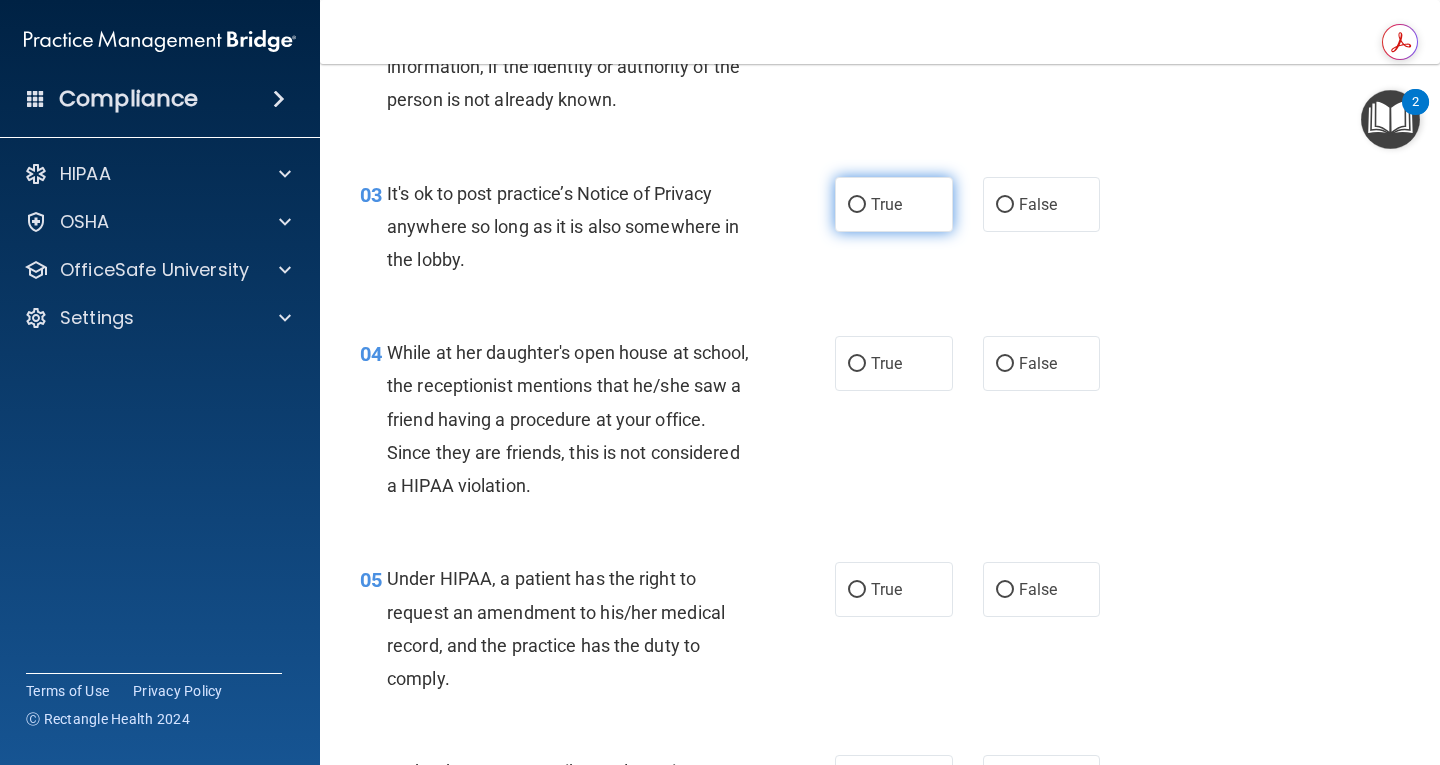click on "True" at bounding box center [894, 204] 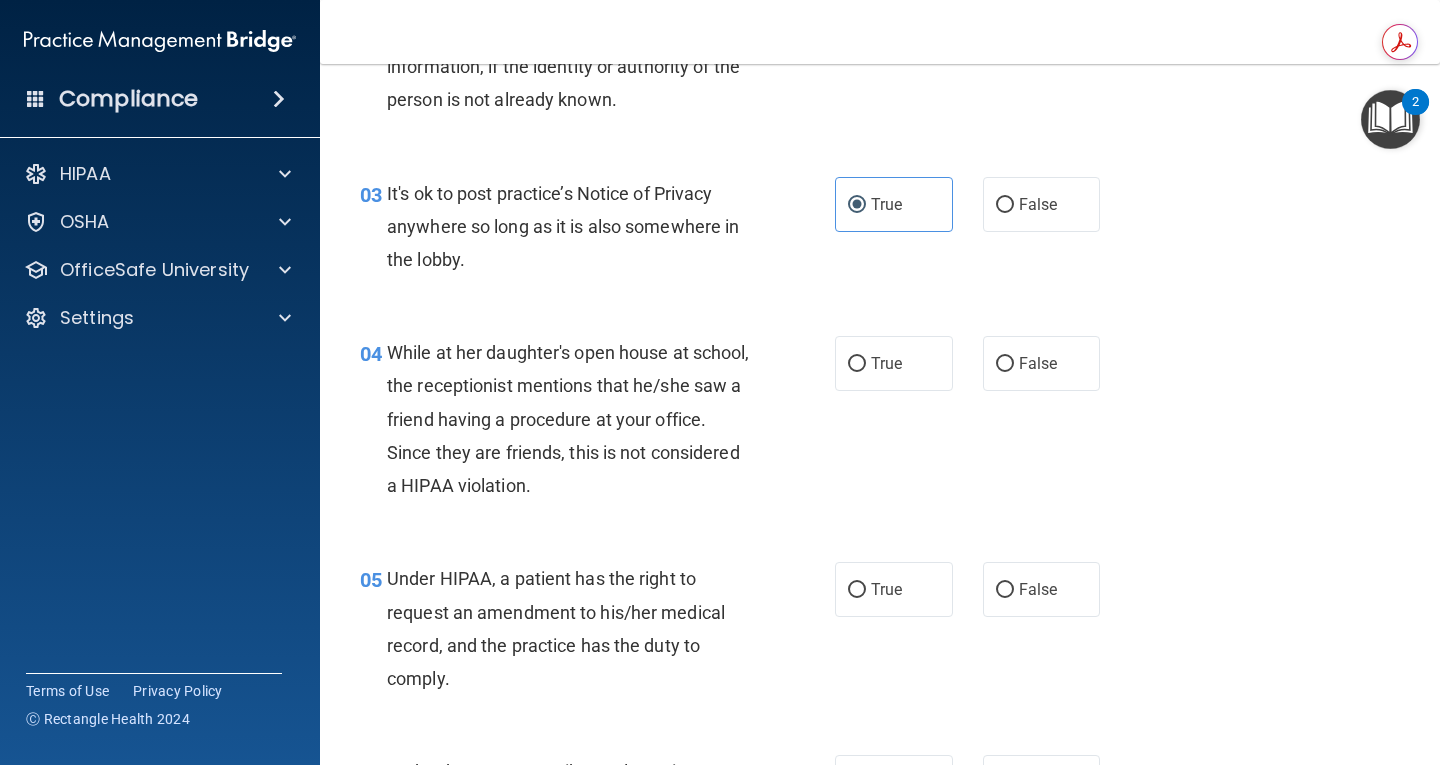 click on "True" at bounding box center (894, 204) 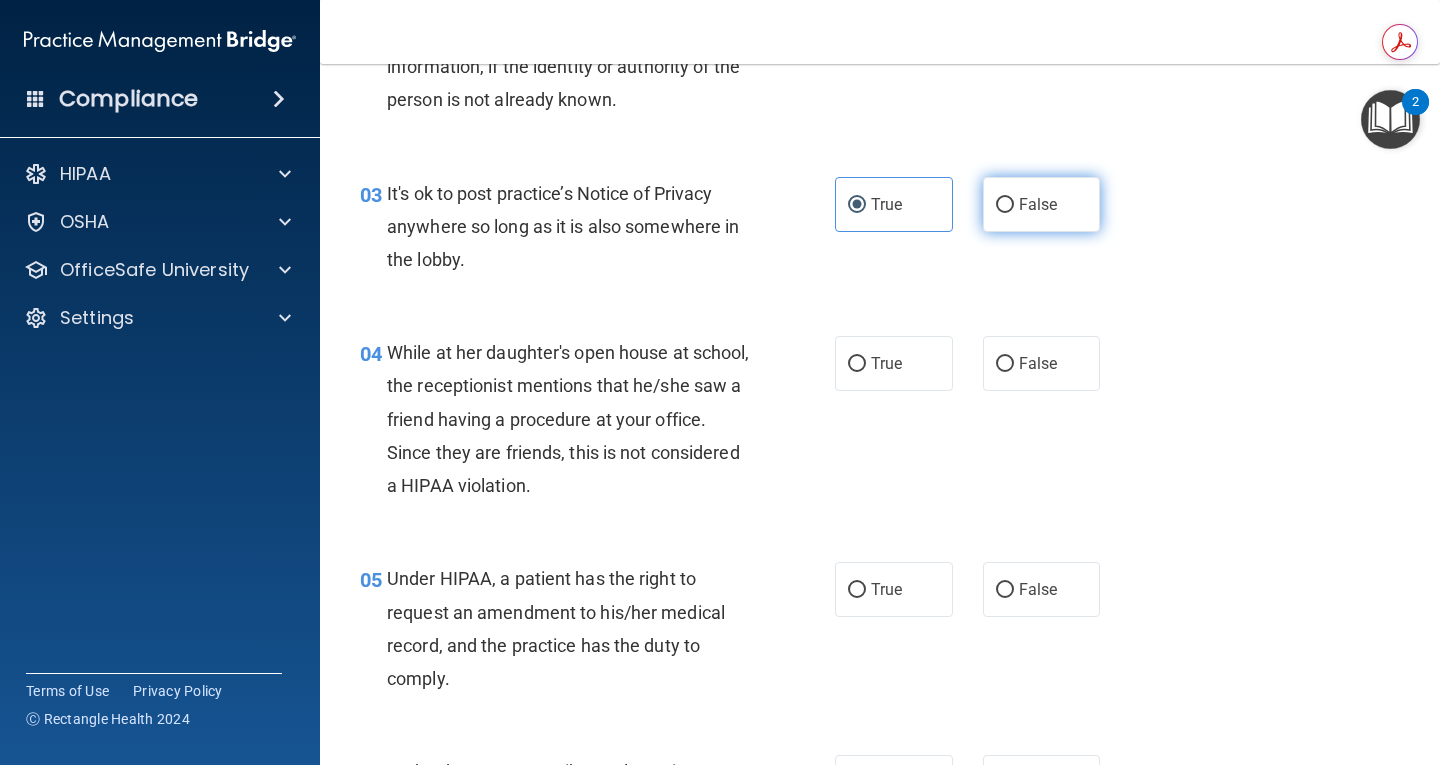 click on "False" at bounding box center (1038, 204) 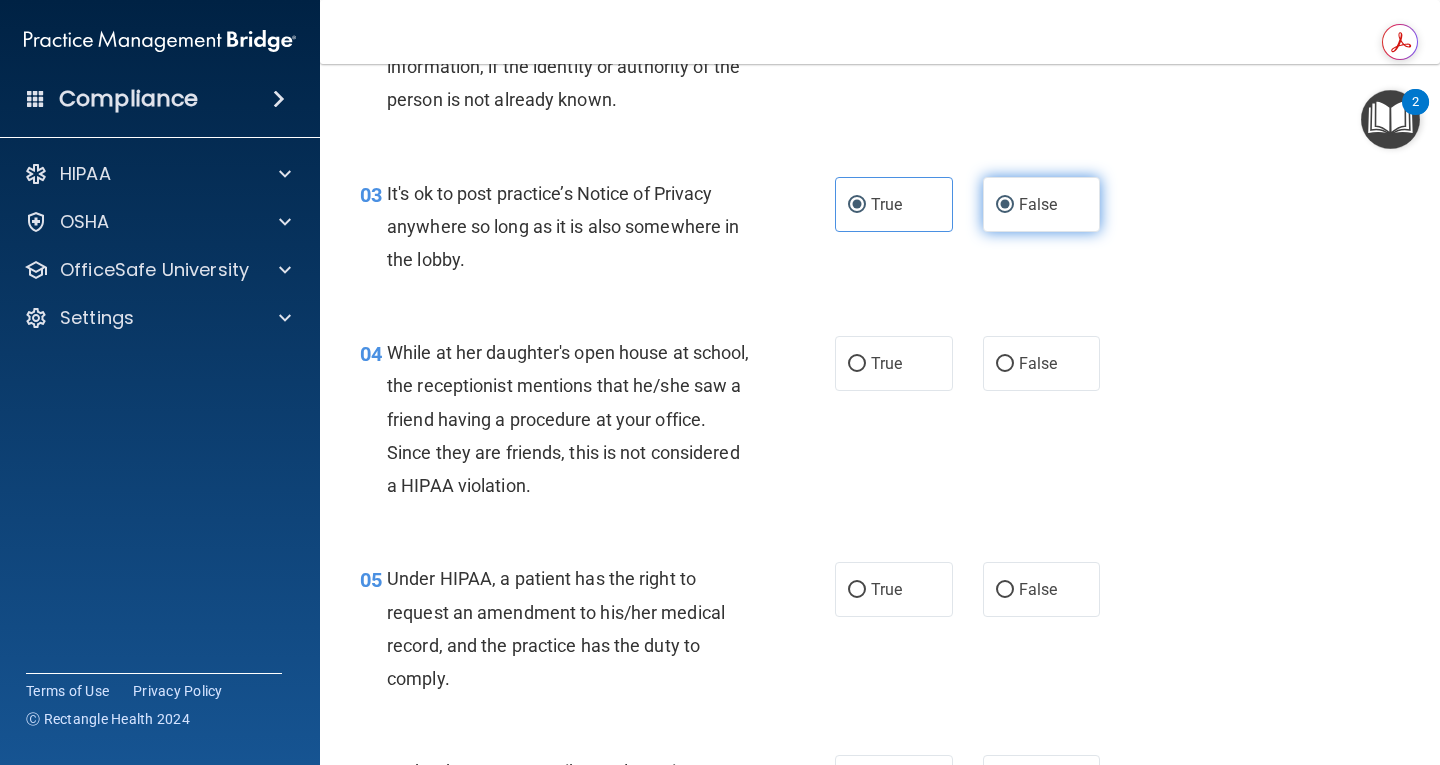 radio on "false" 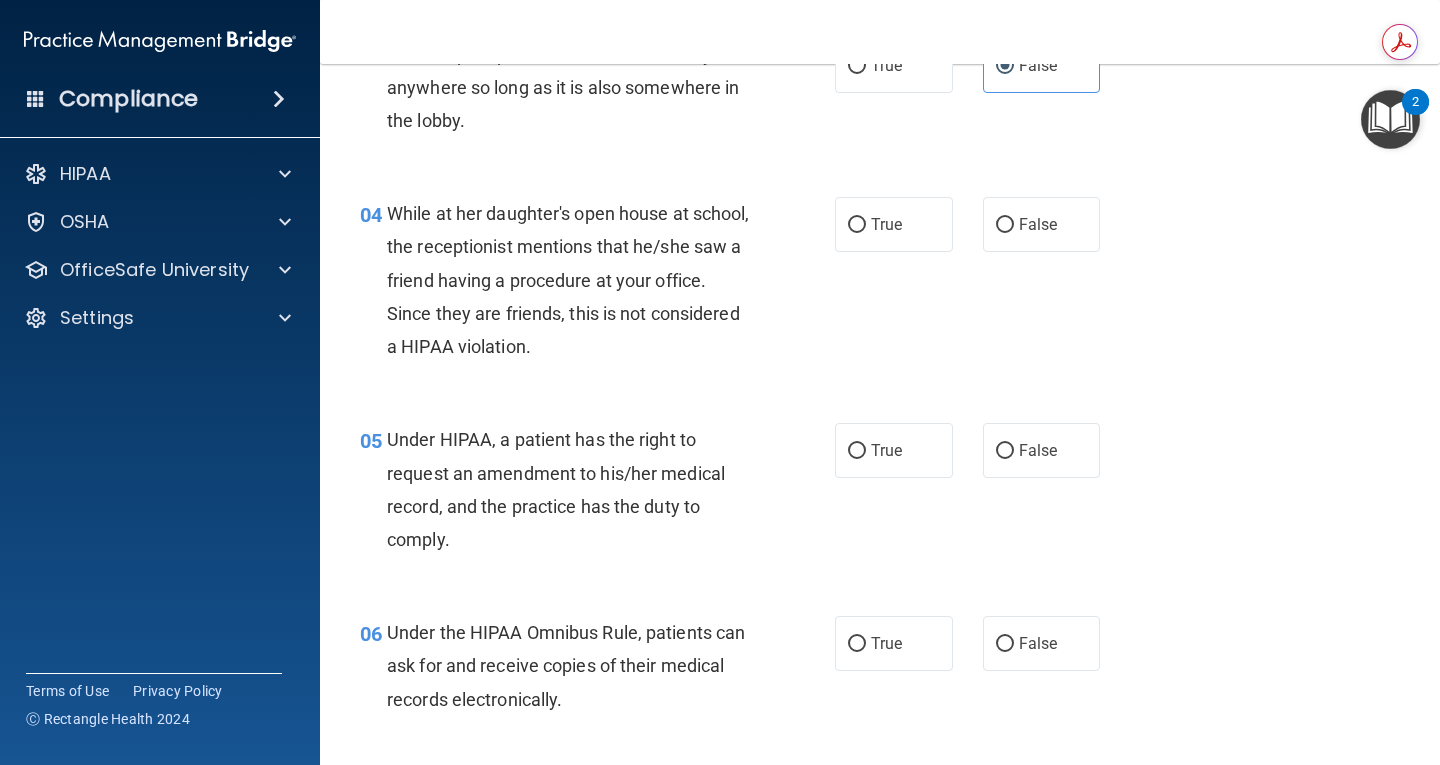scroll, scrollTop: 625, scrollLeft: 0, axis: vertical 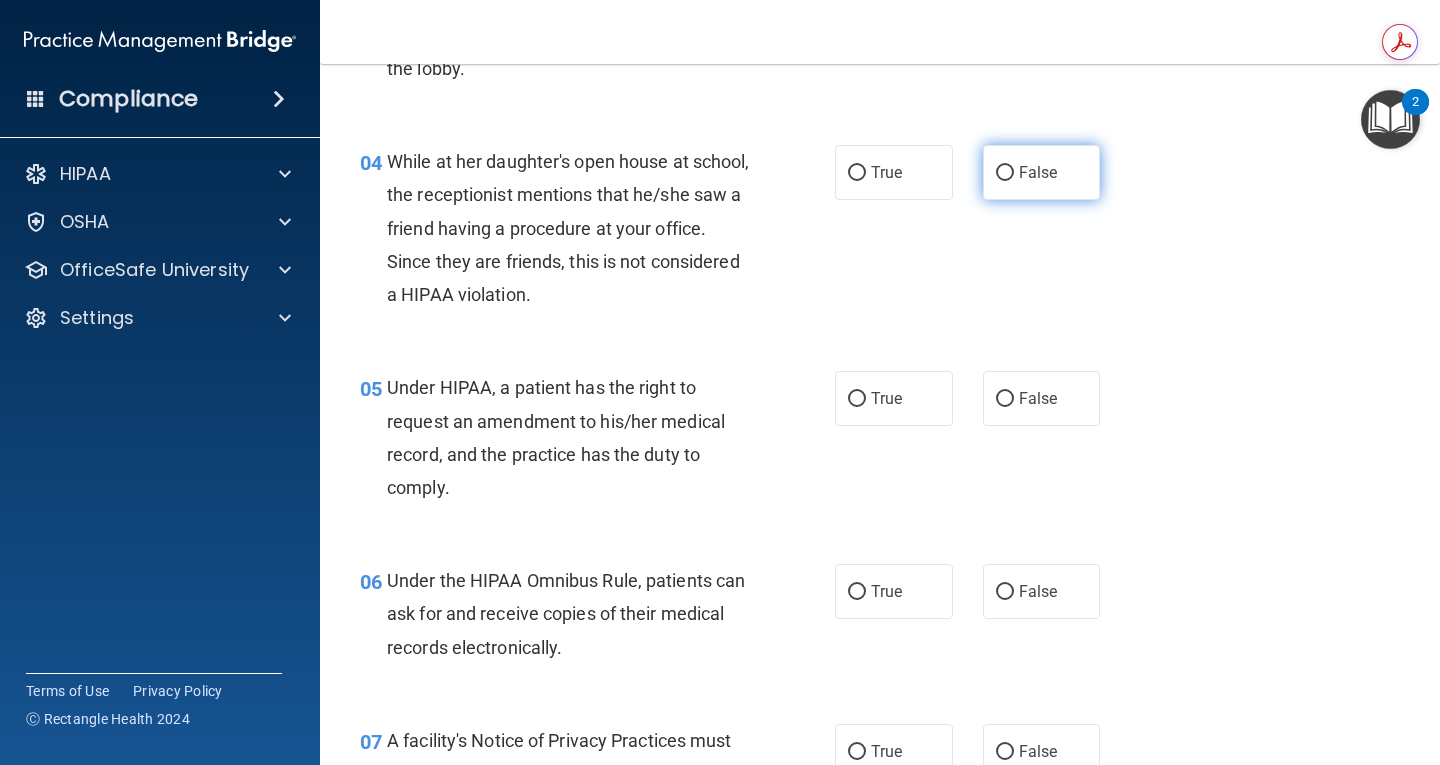 click on "False" at bounding box center [1038, 172] 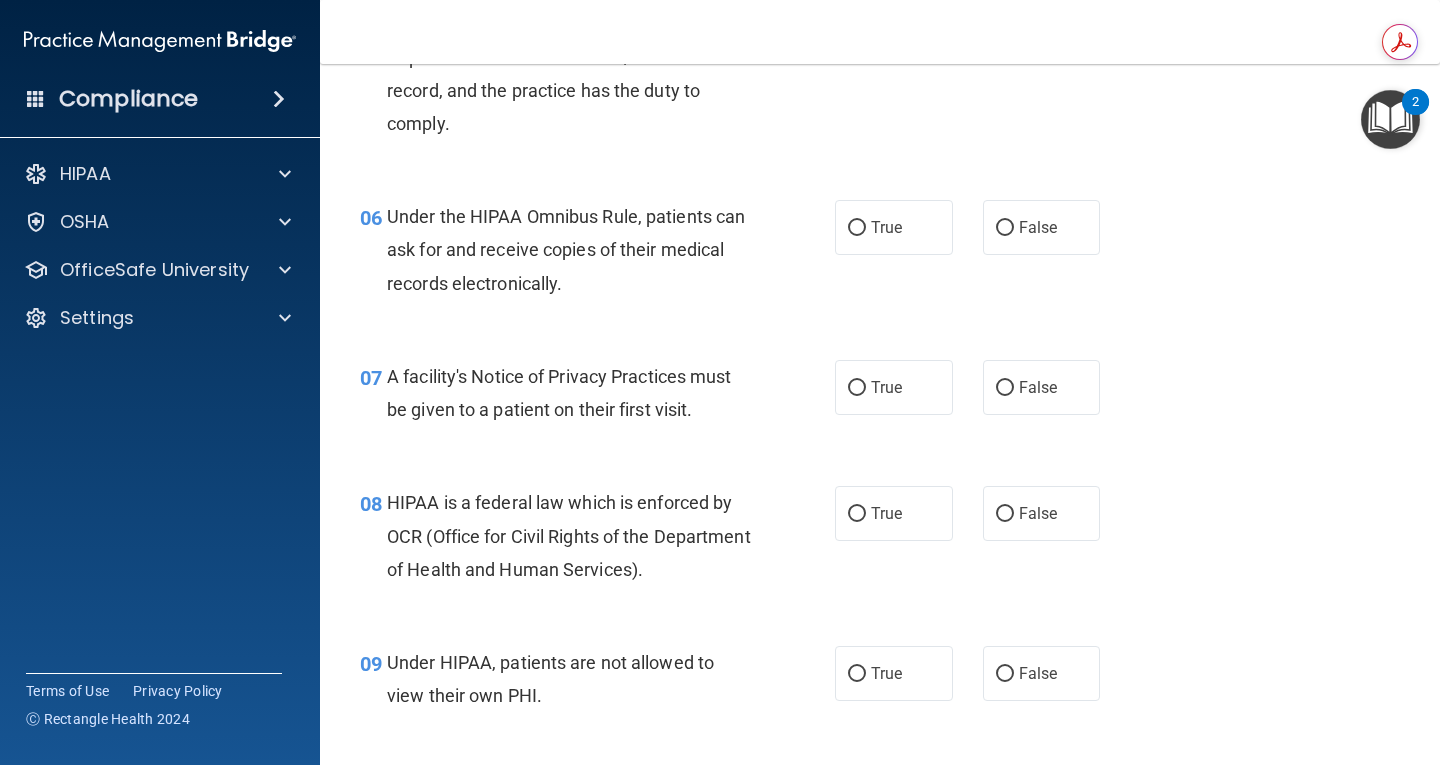 scroll, scrollTop: 885, scrollLeft: 0, axis: vertical 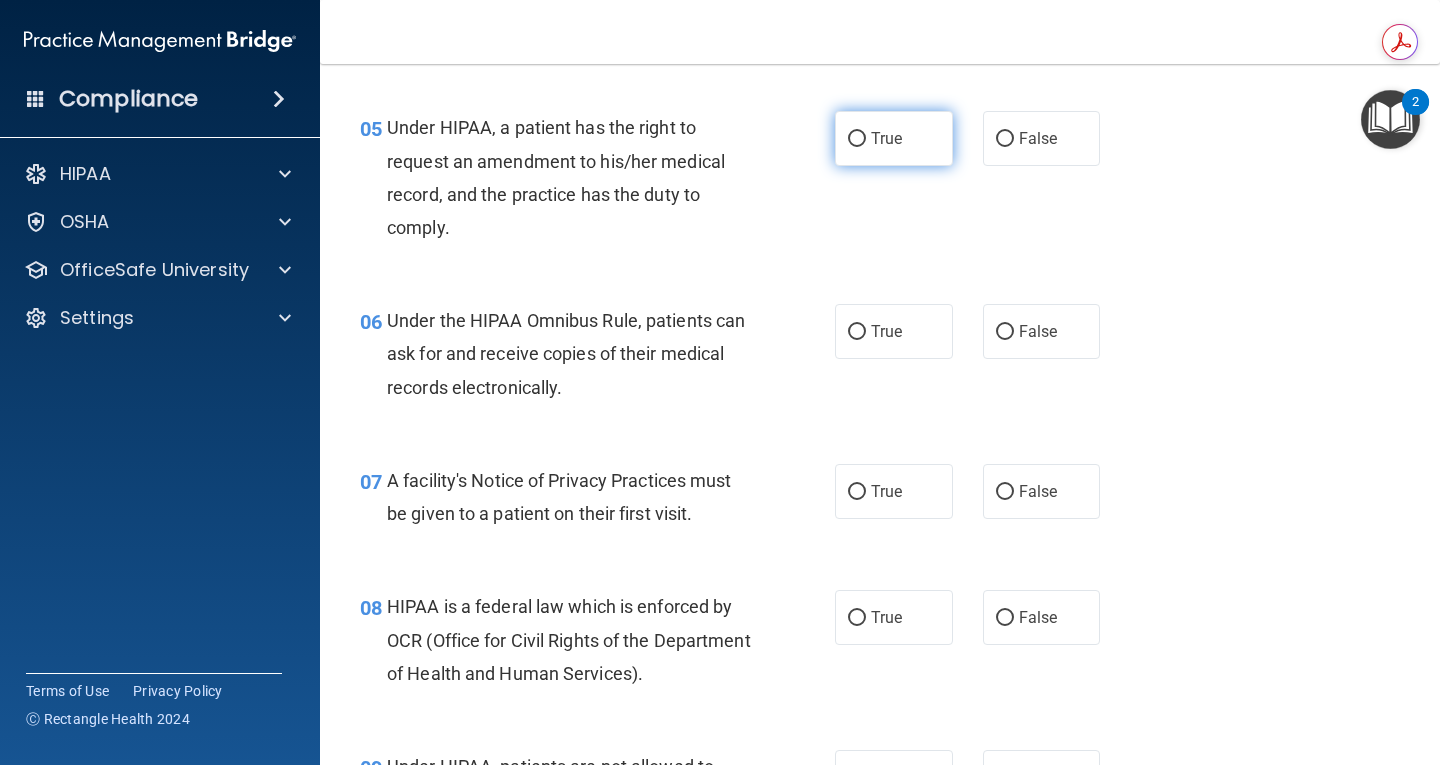 click on "True" at bounding box center (886, 138) 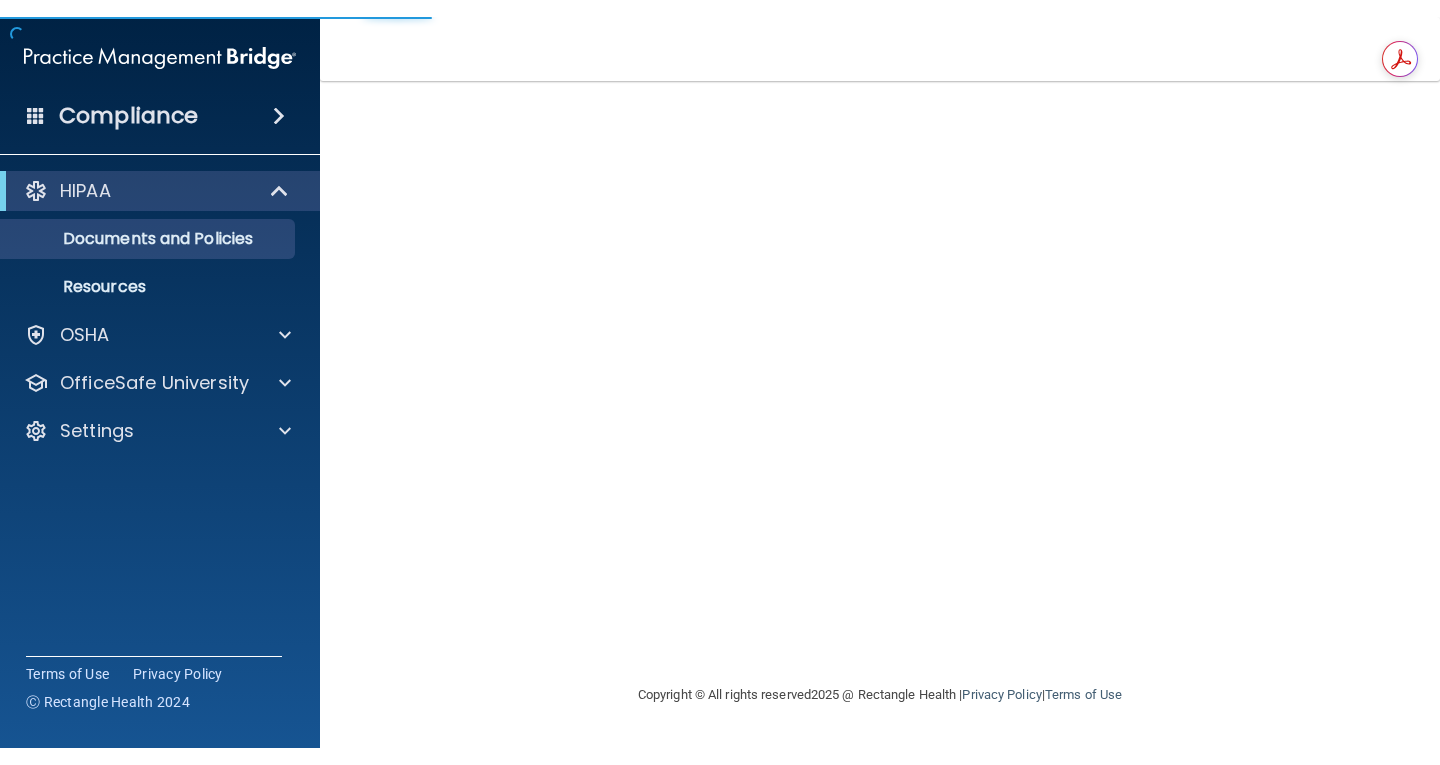 scroll, scrollTop: 0, scrollLeft: 0, axis: both 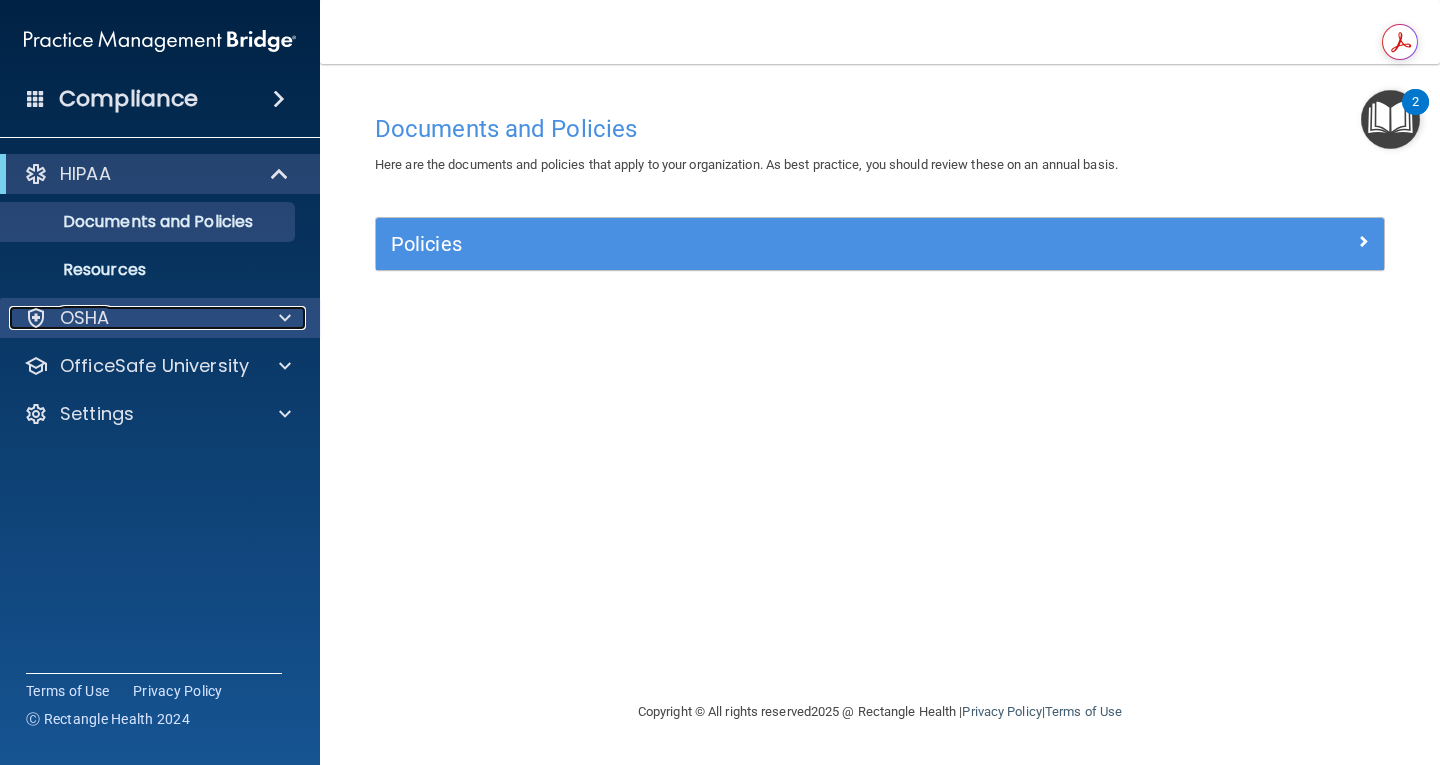 click on "OSHA" at bounding box center [133, 318] 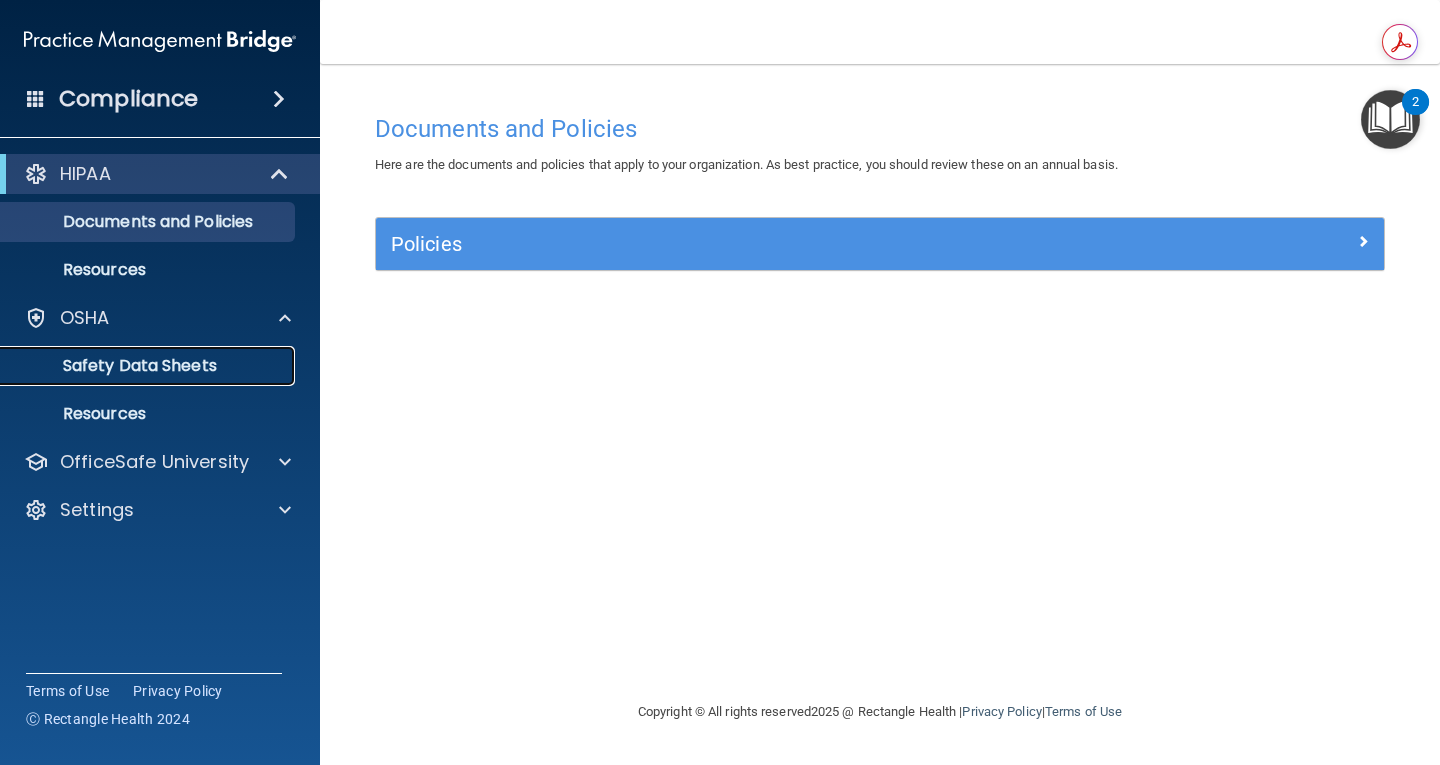 click on "Safety Data Sheets" at bounding box center [149, 366] 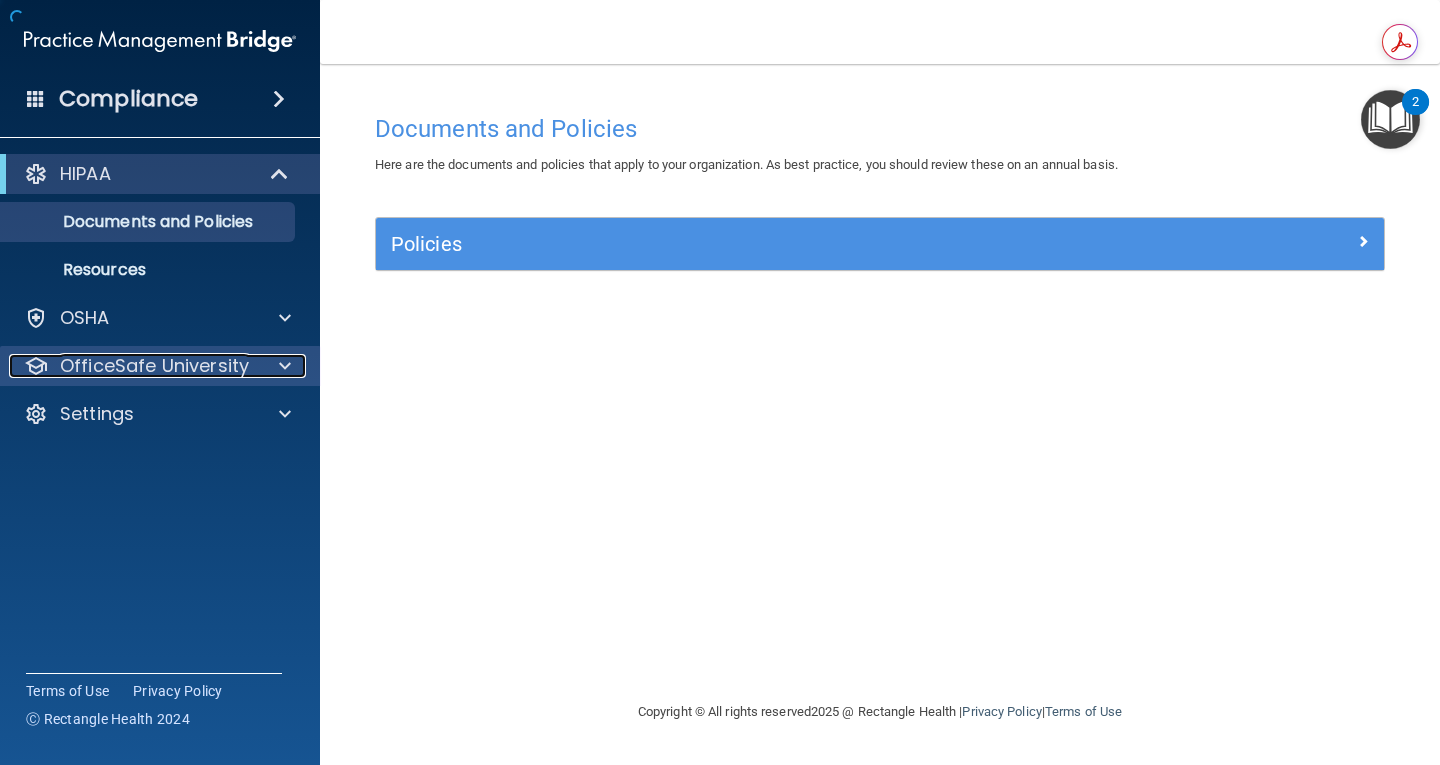 click on "OfficeSafe University" at bounding box center [154, 366] 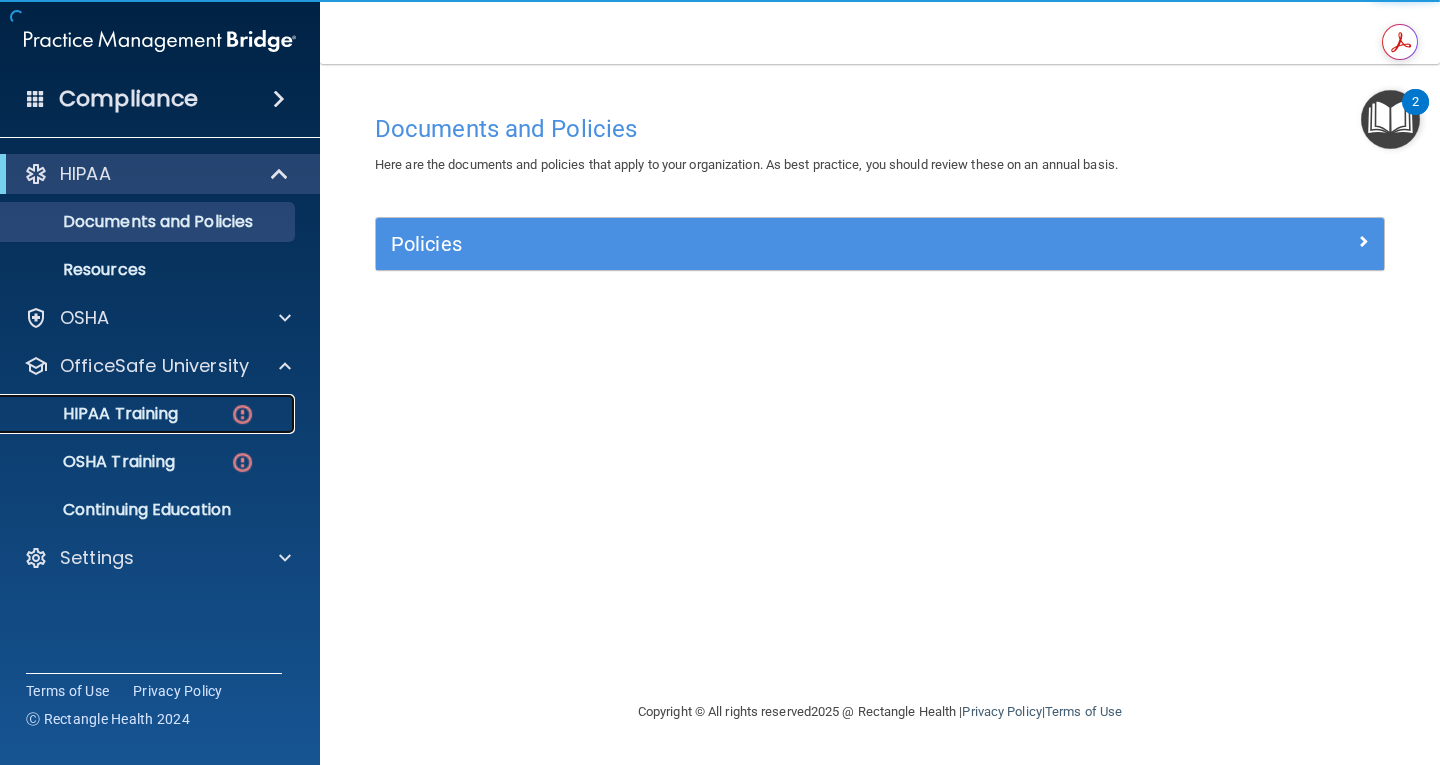click on "HIPAA Training" at bounding box center [95, 414] 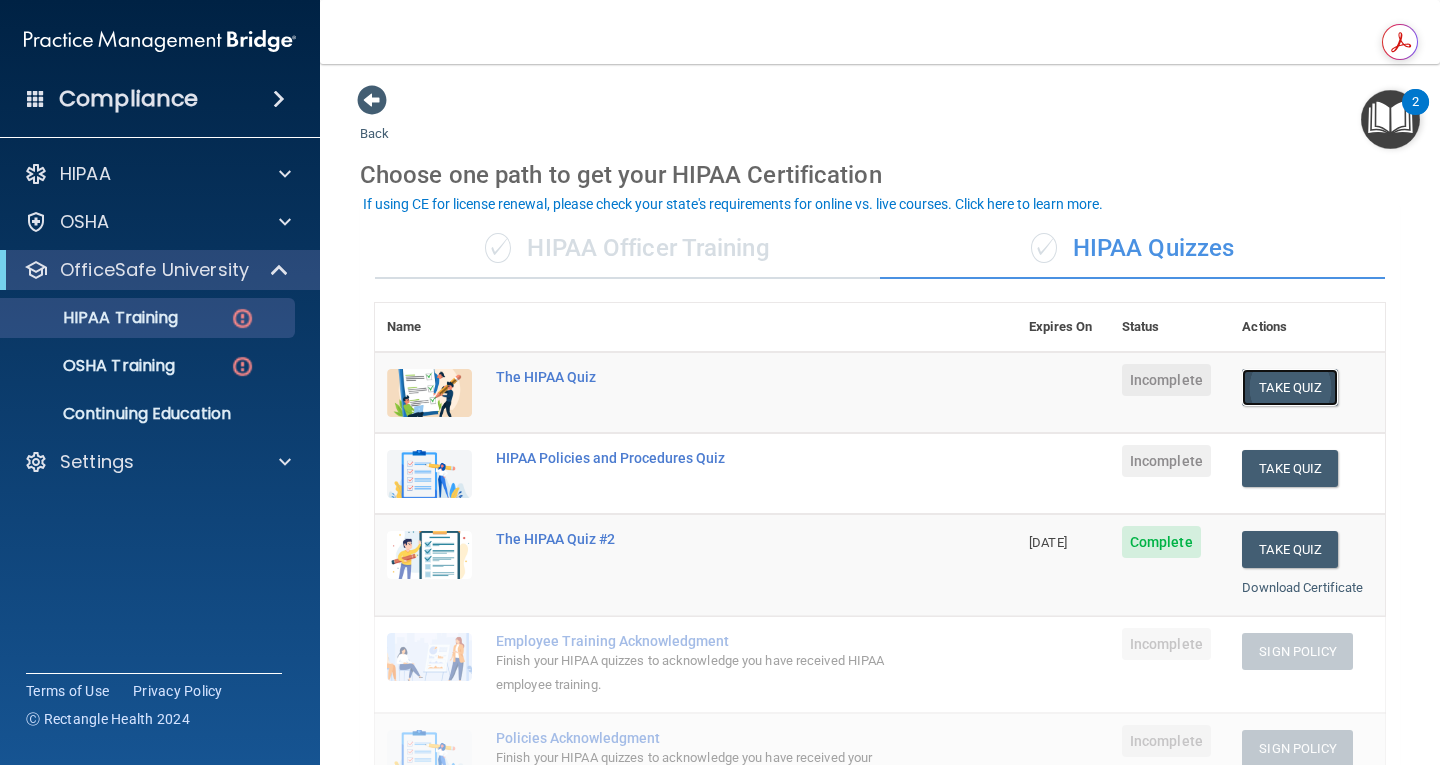 click on "Take Quiz" at bounding box center [1290, 387] 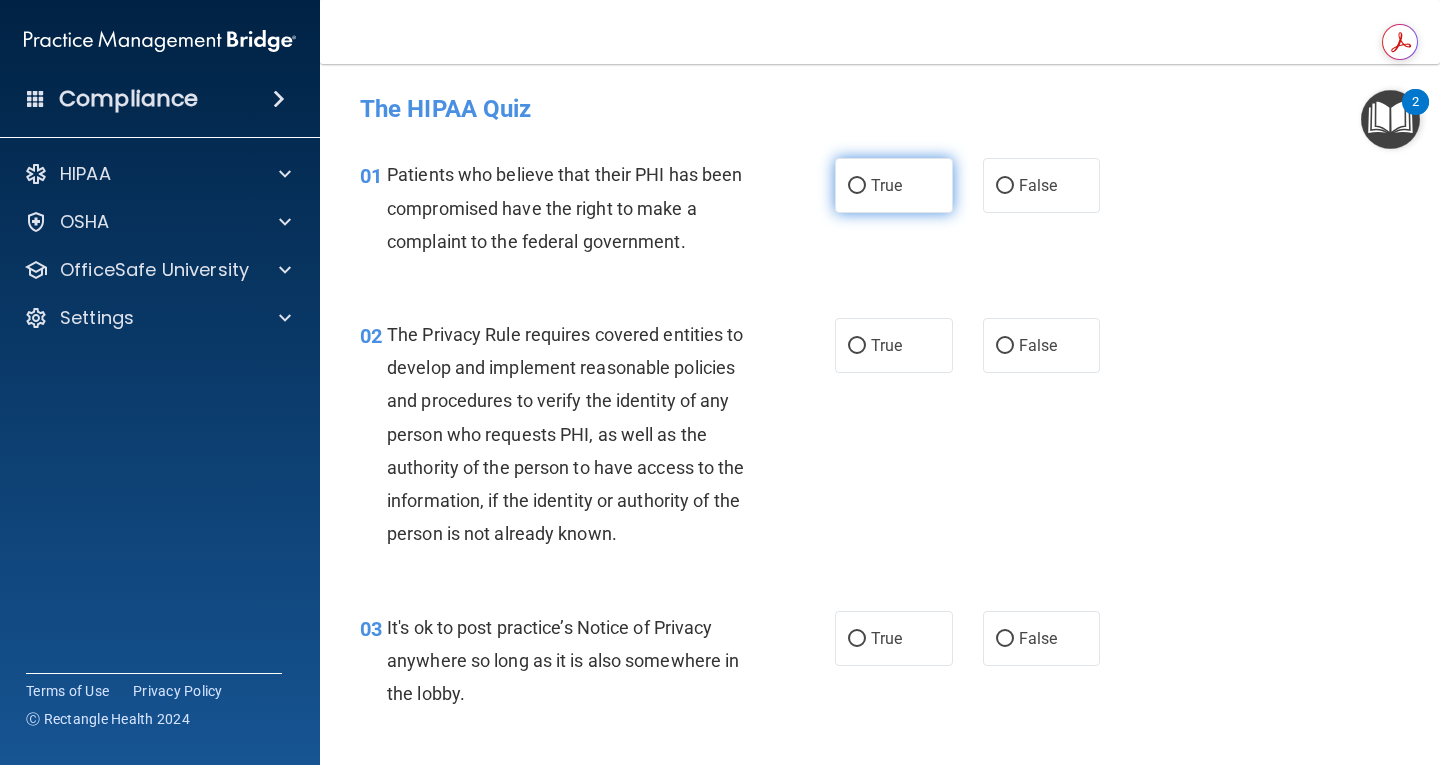 click on "True" at bounding box center (886, 185) 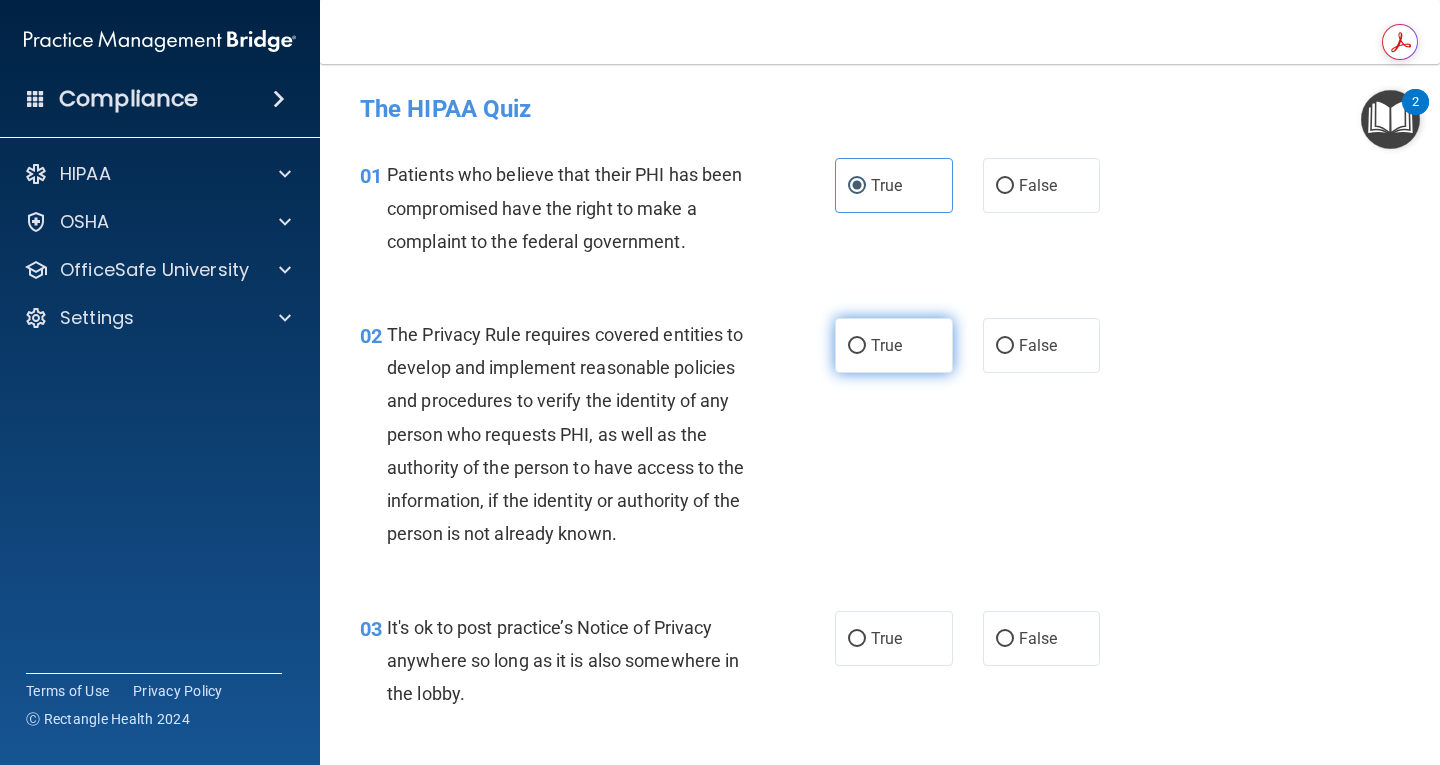 click on "True" at bounding box center [886, 345] 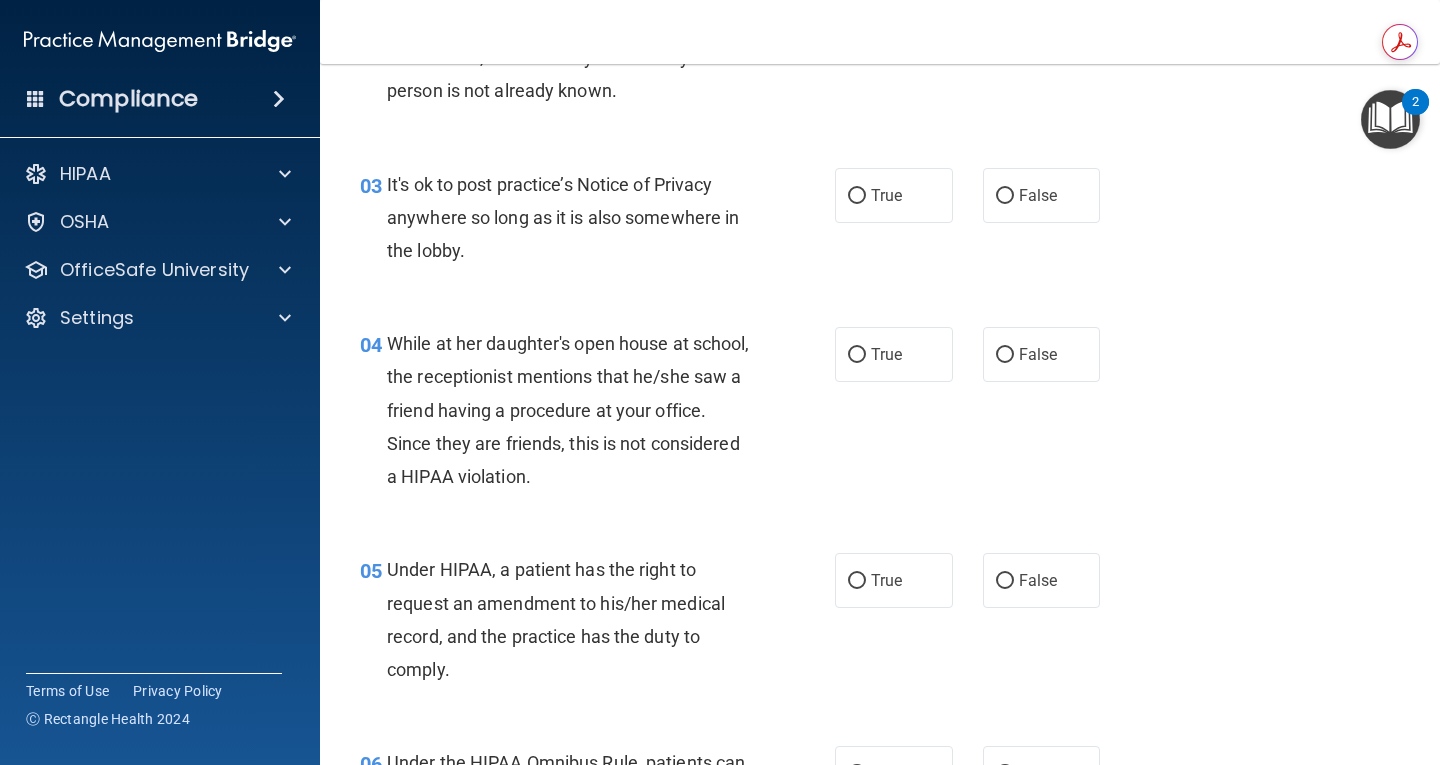 scroll, scrollTop: 451, scrollLeft: 0, axis: vertical 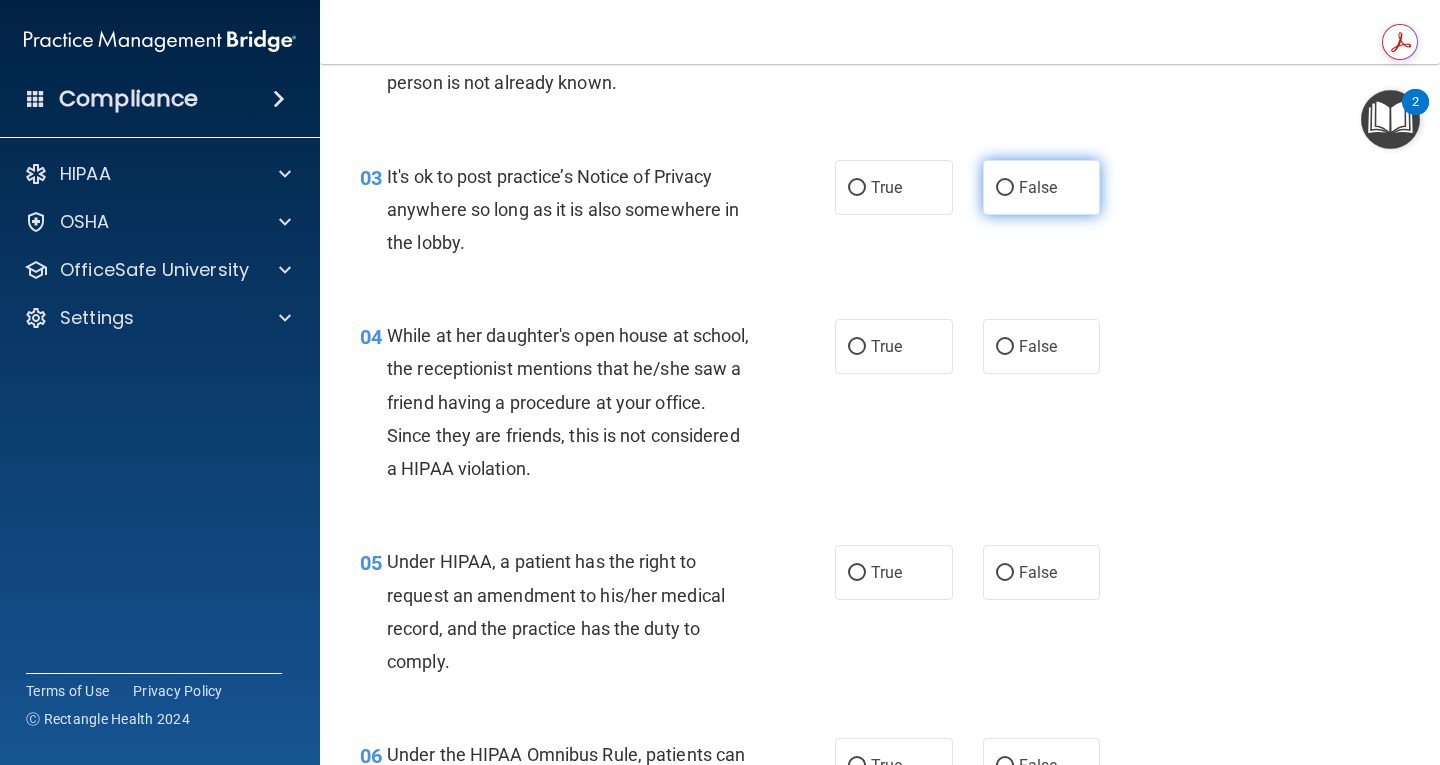 click on "False" at bounding box center [1038, 187] 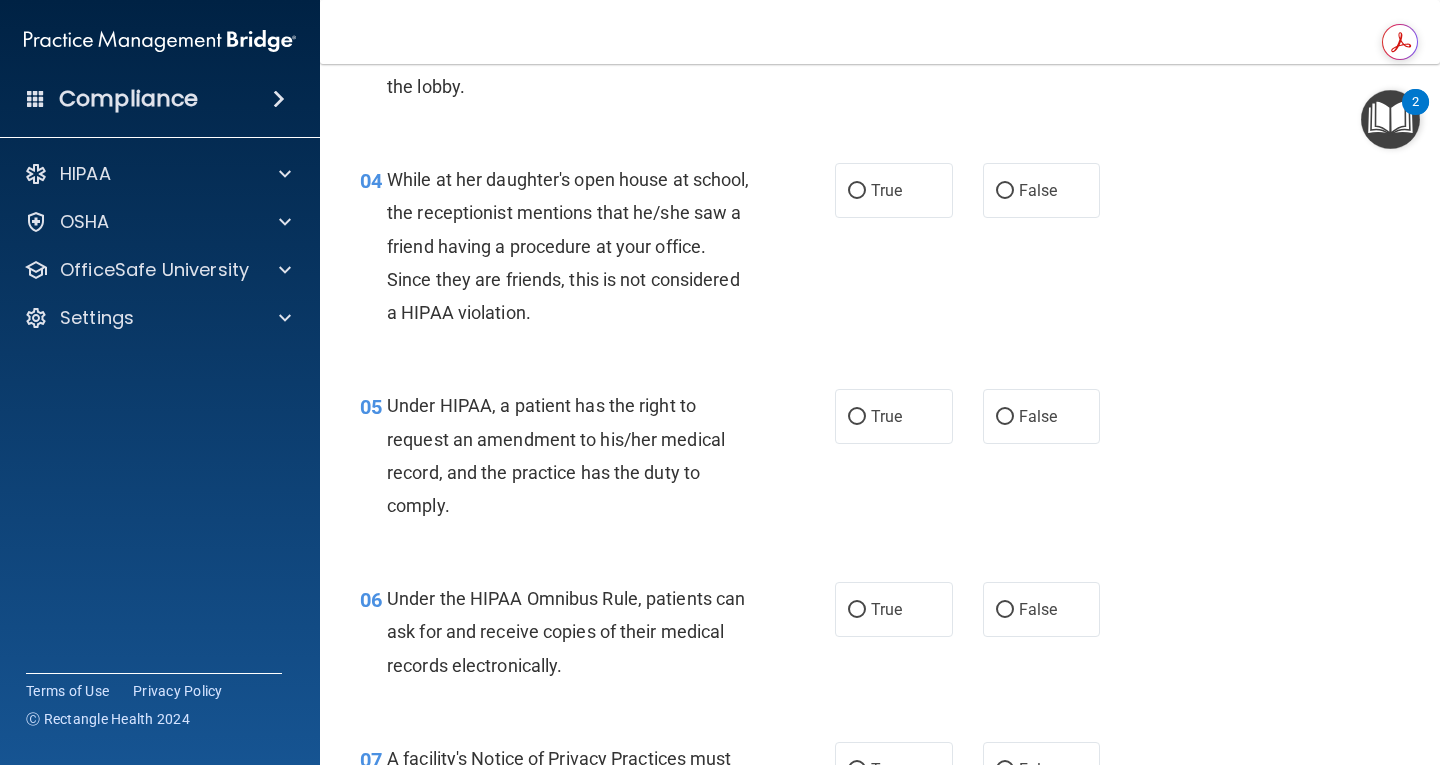 scroll, scrollTop: 642, scrollLeft: 0, axis: vertical 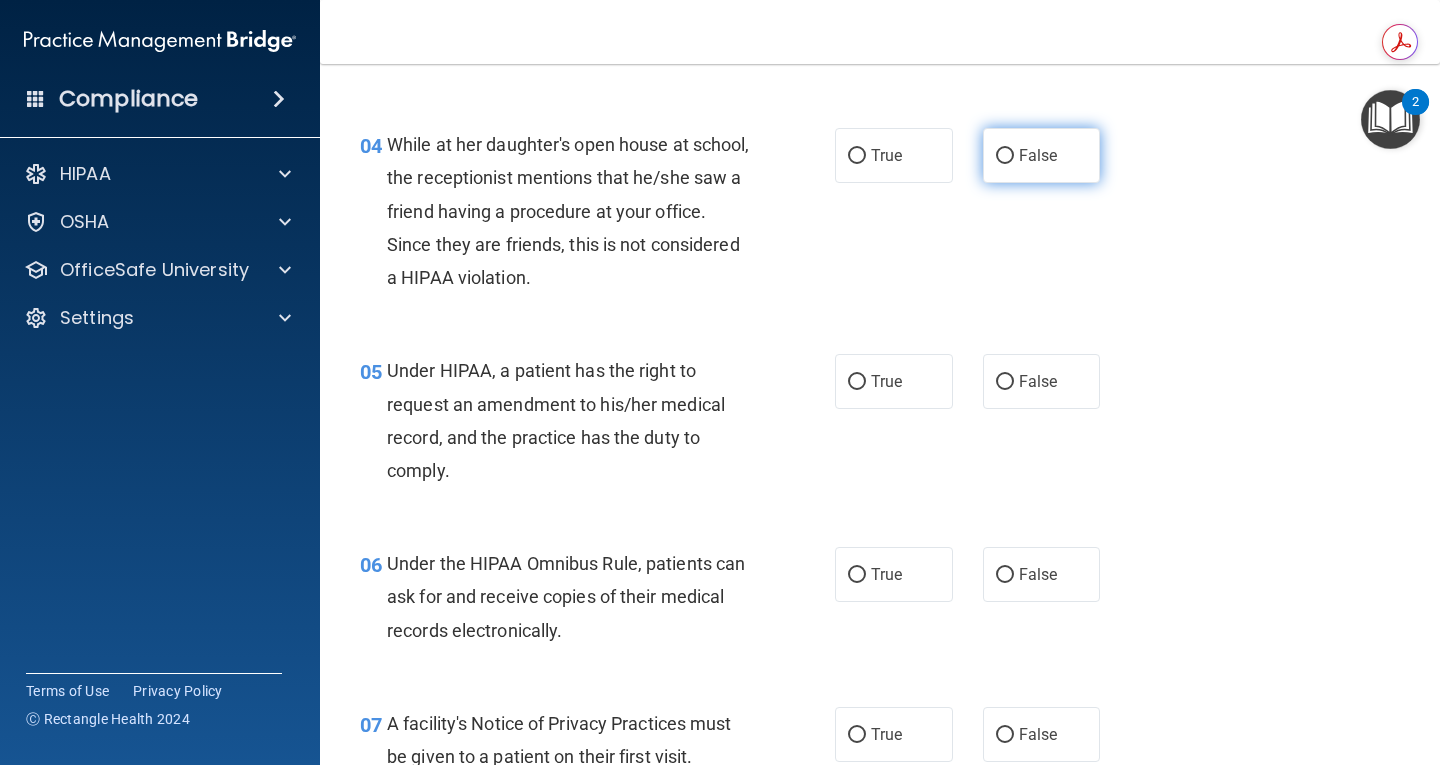 click on "False" at bounding box center [1005, 156] 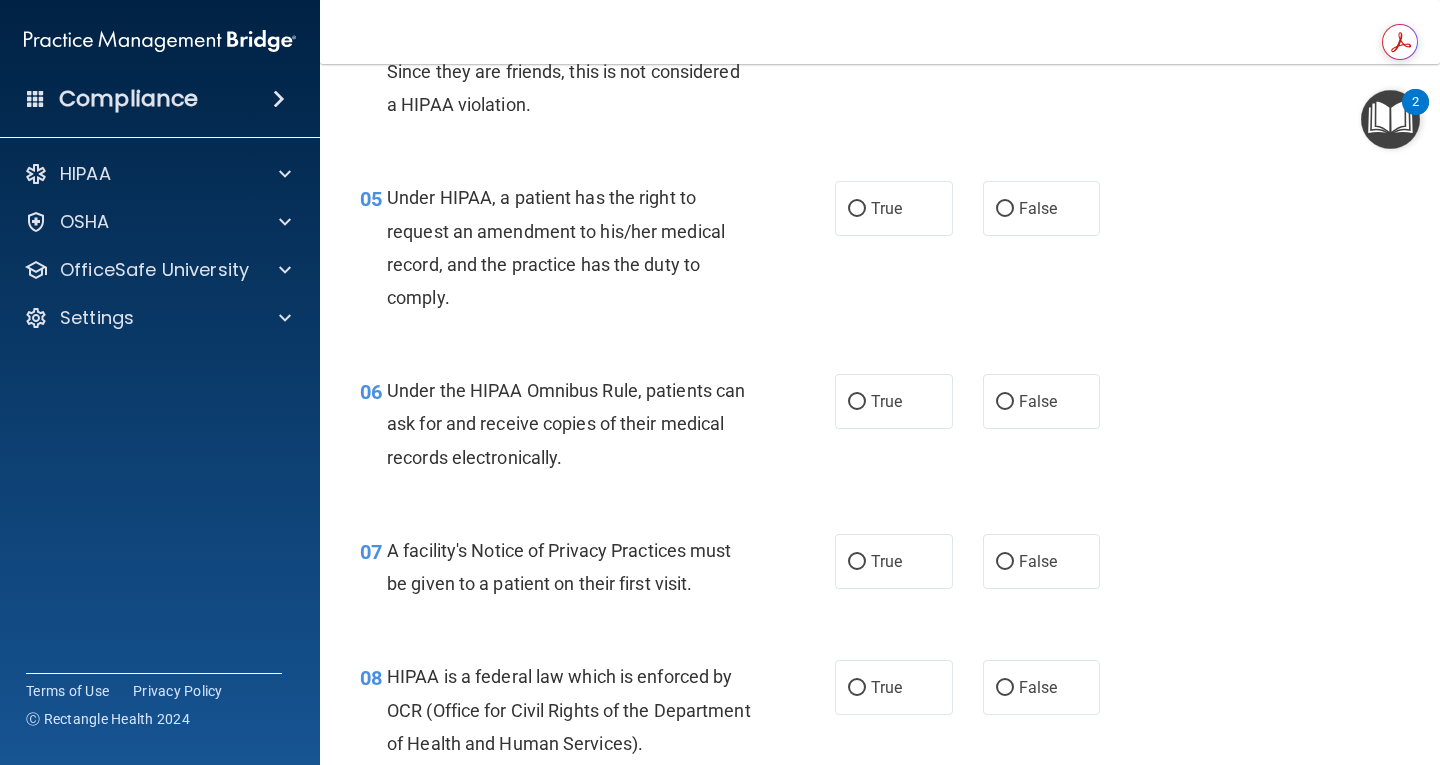 scroll, scrollTop: 920, scrollLeft: 0, axis: vertical 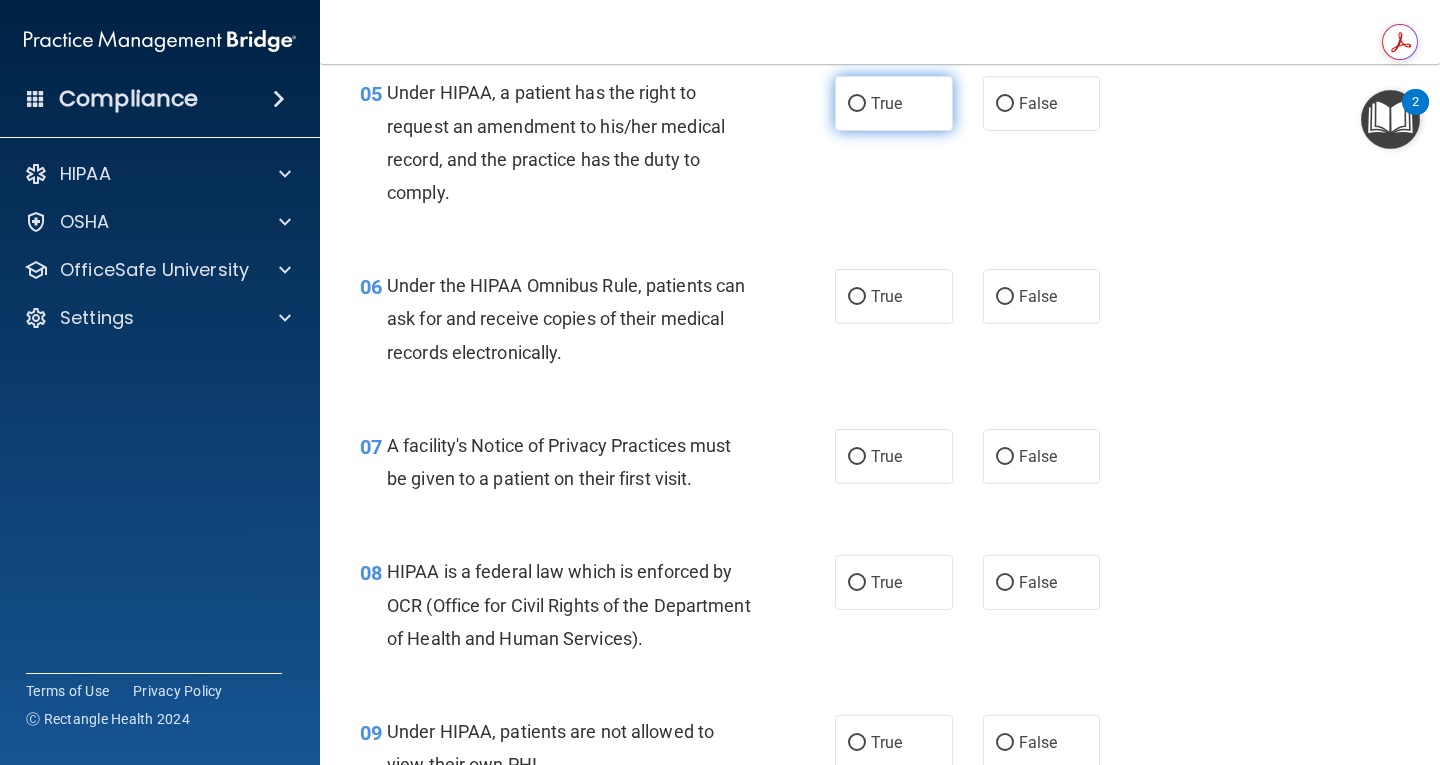 click on "True" at bounding box center [894, 103] 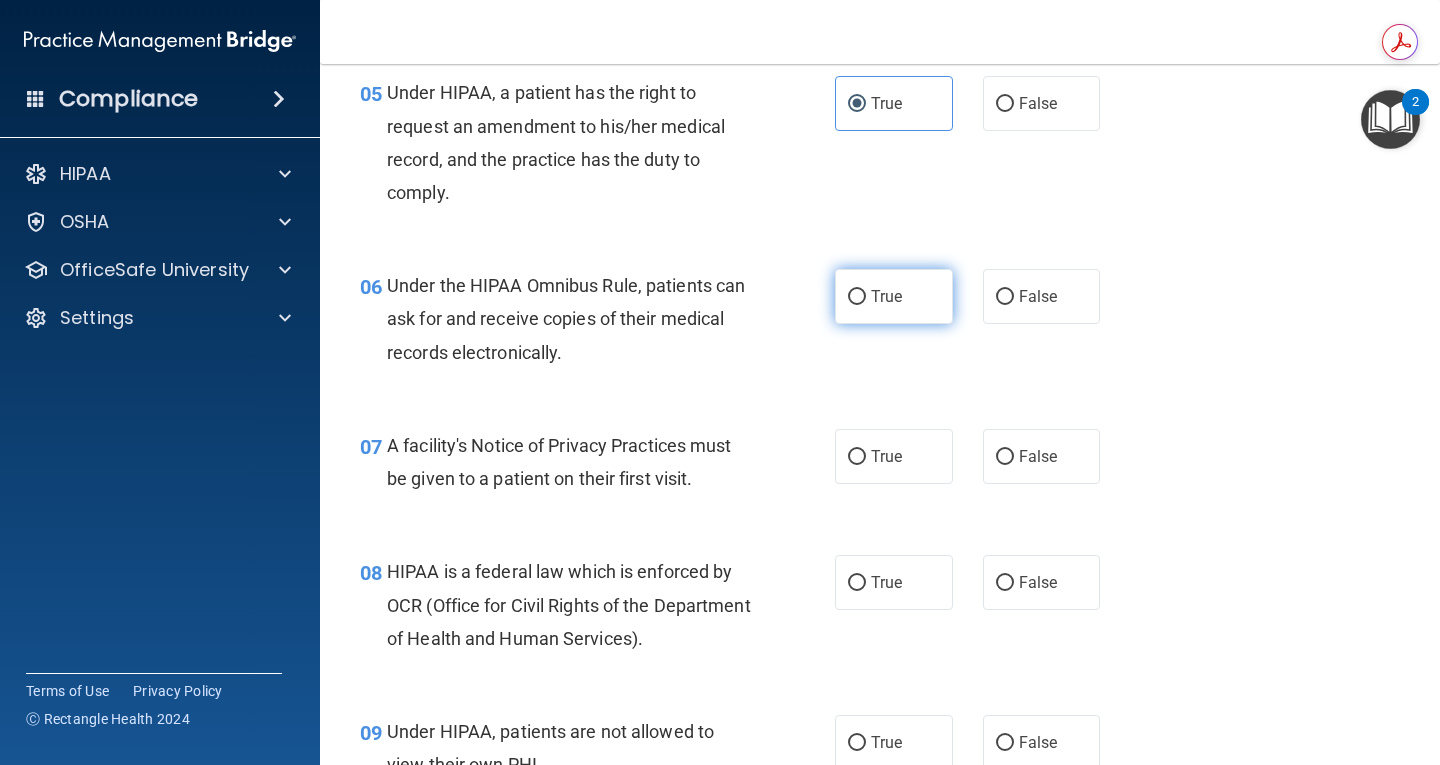 click on "True" at bounding box center (894, 296) 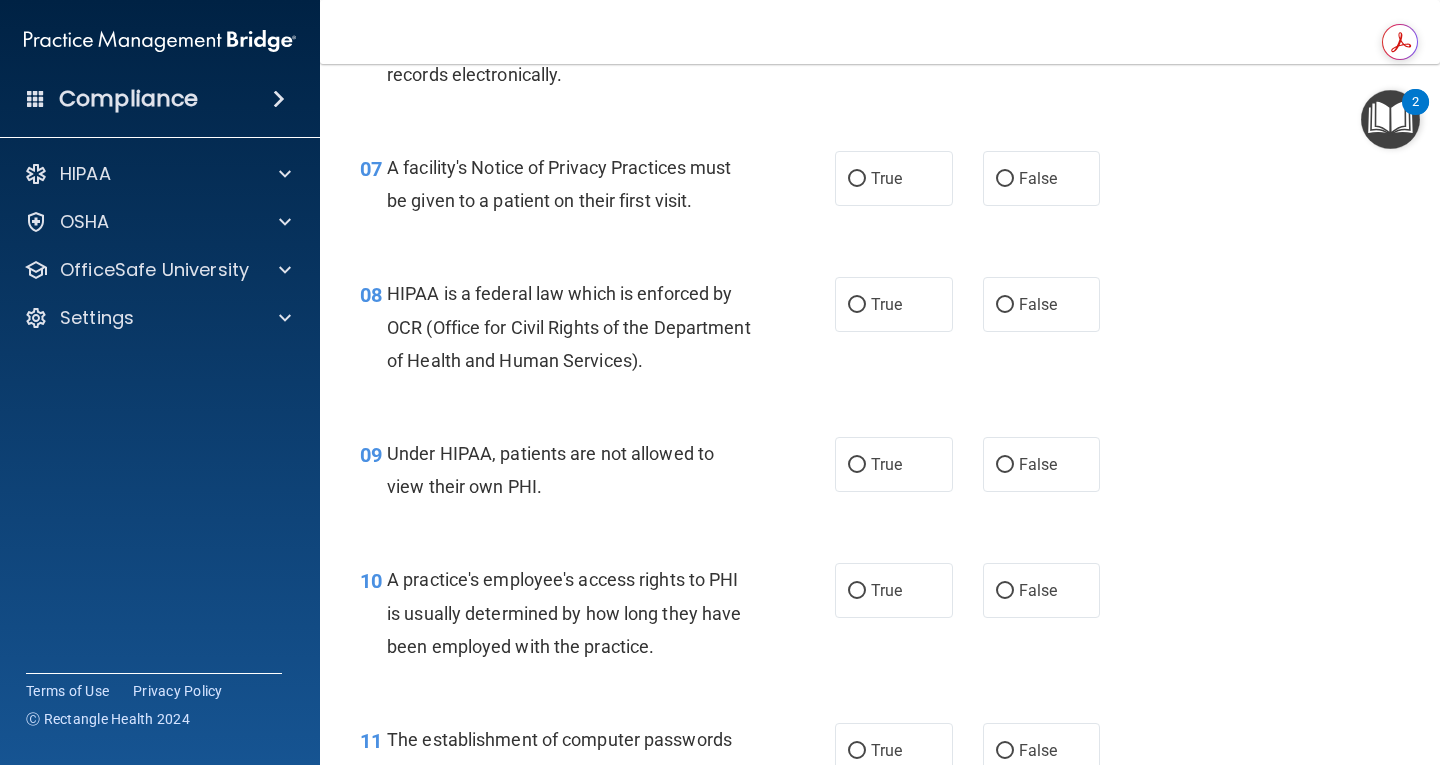 scroll, scrollTop: 1215, scrollLeft: 0, axis: vertical 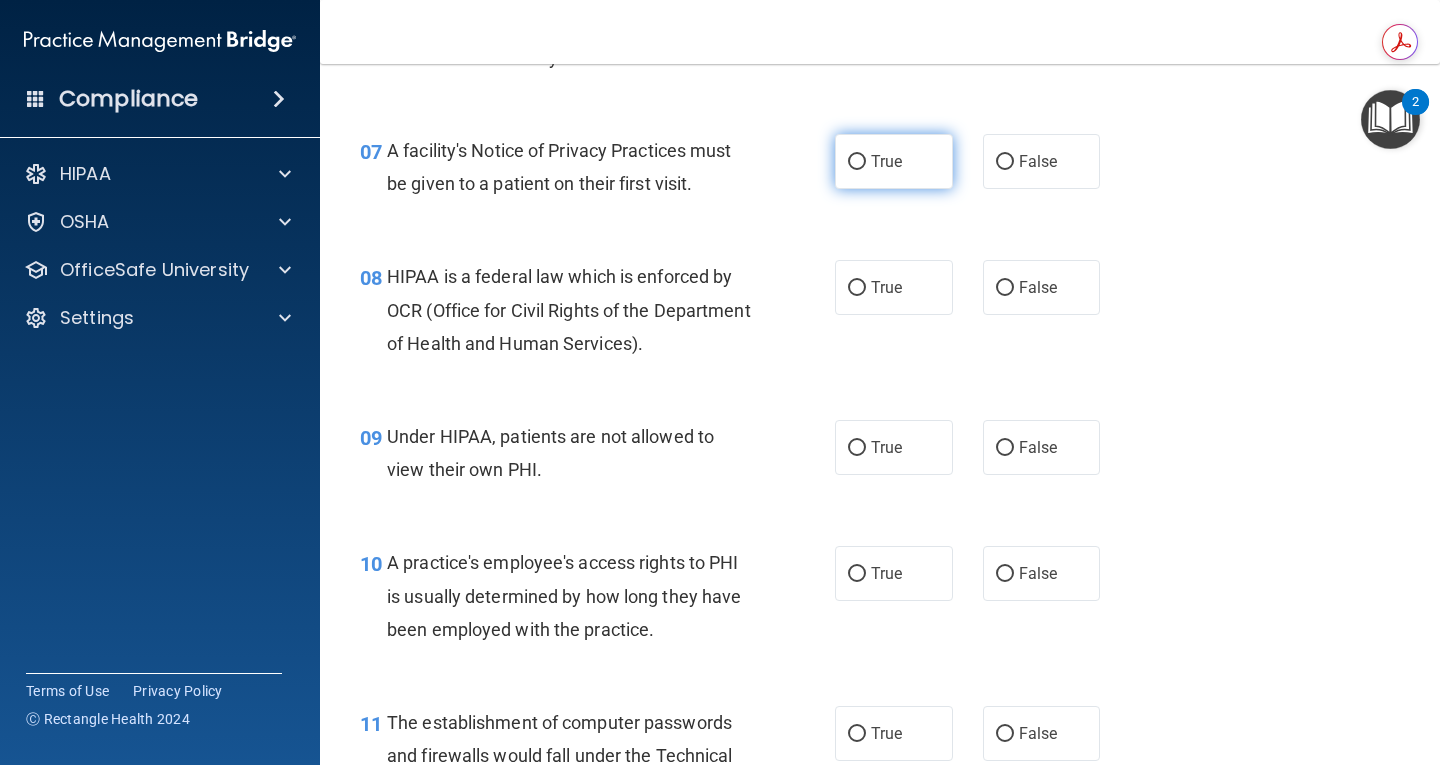 click on "True" at bounding box center [894, 161] 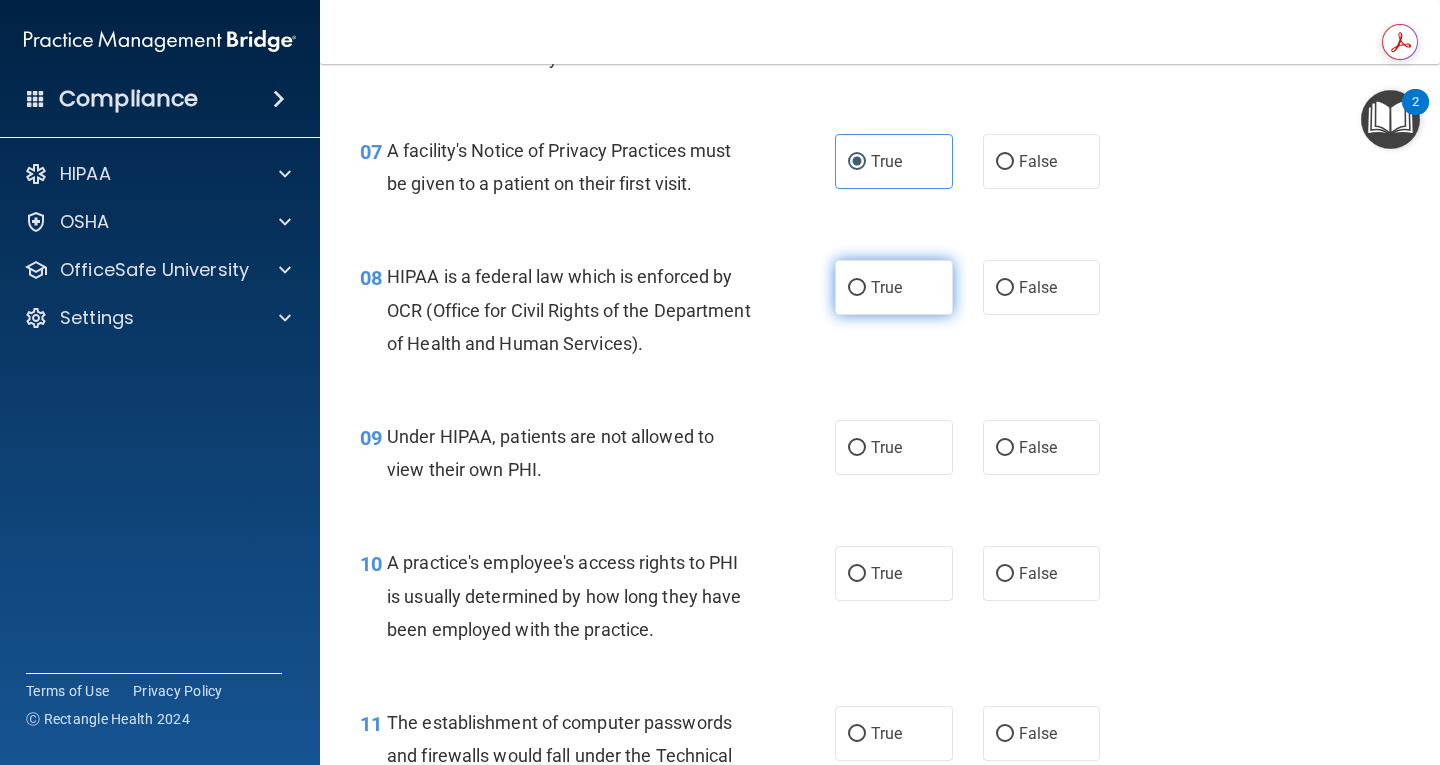 click on "True" at bounding box center (886, 287) 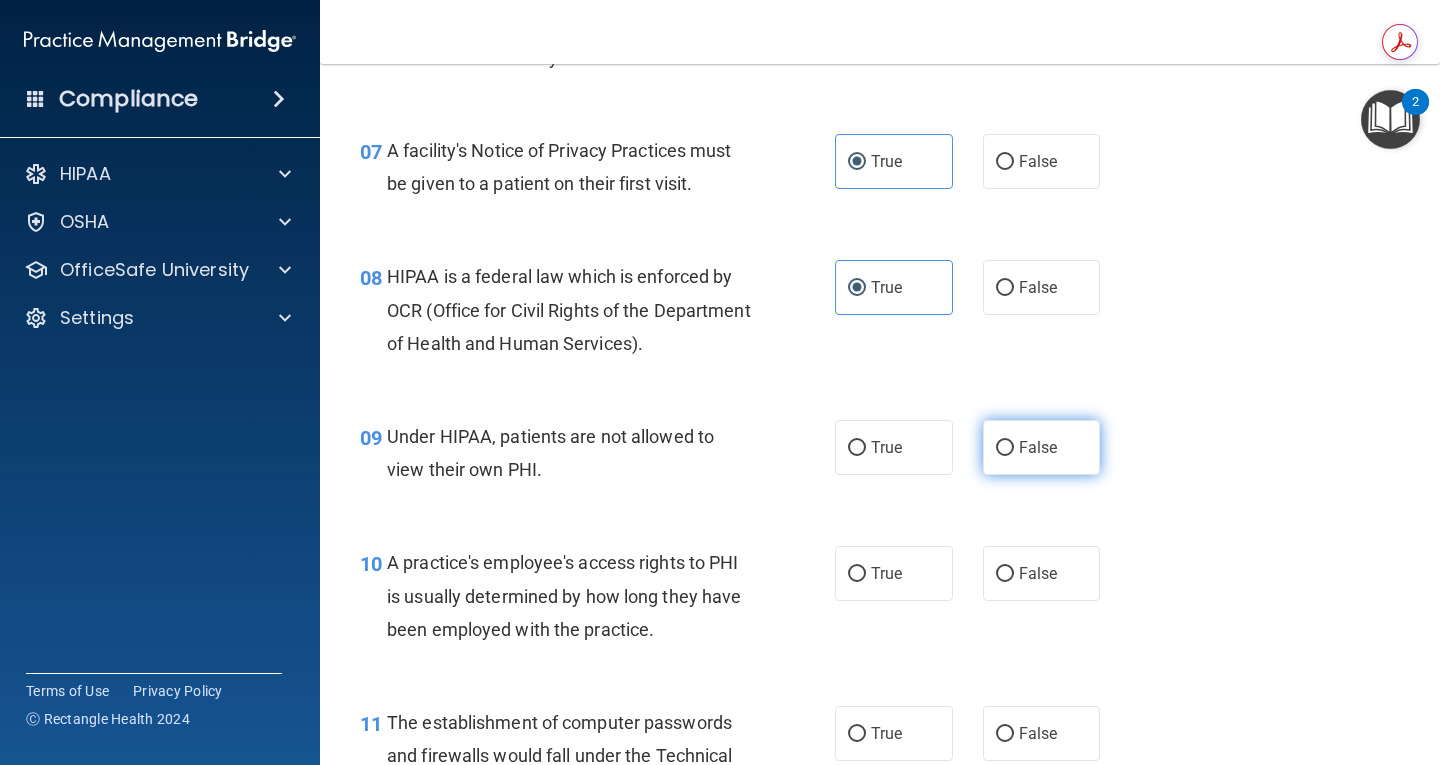 click on "False" at bounding box center (1042, 447) 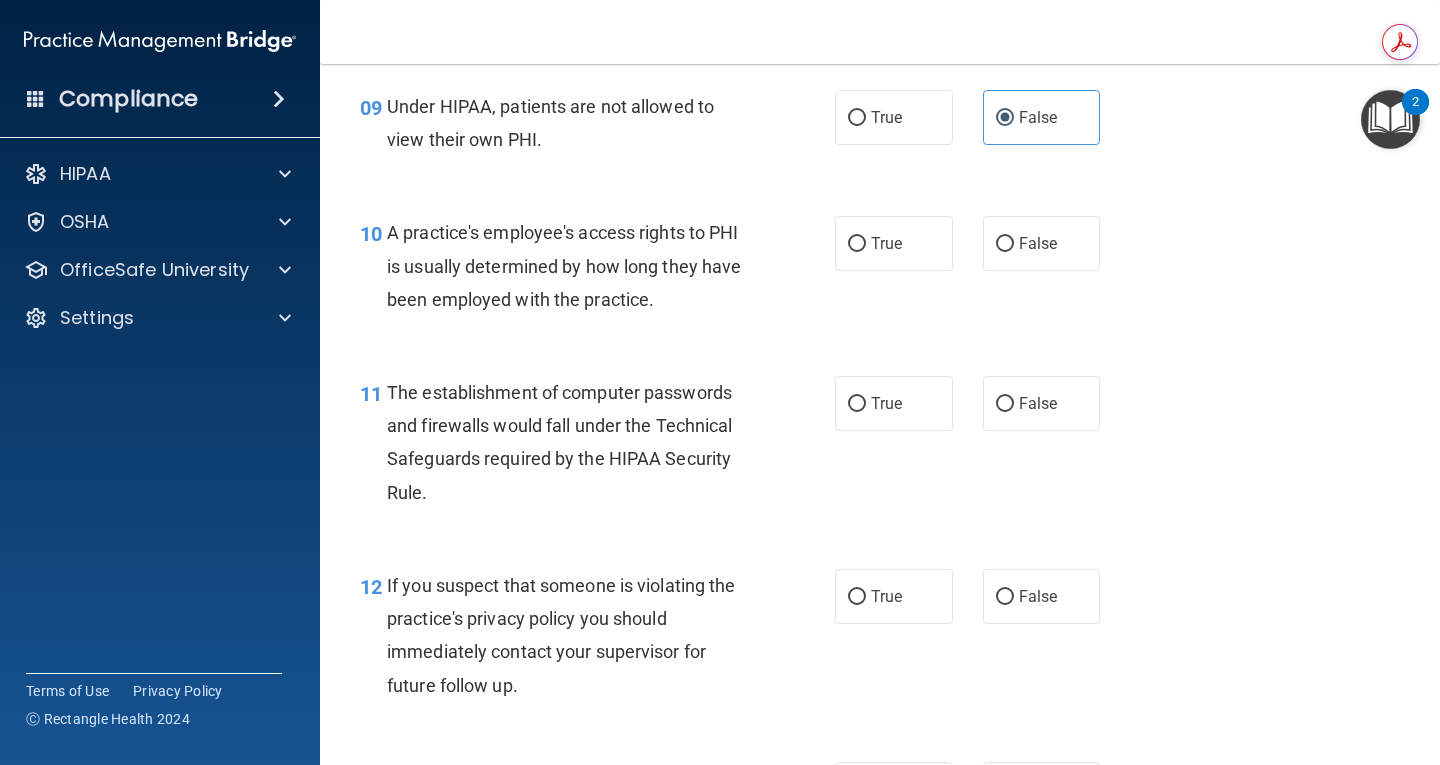 scroll, scrollTop: 1554, scrollLeft: 0, axis: vertical 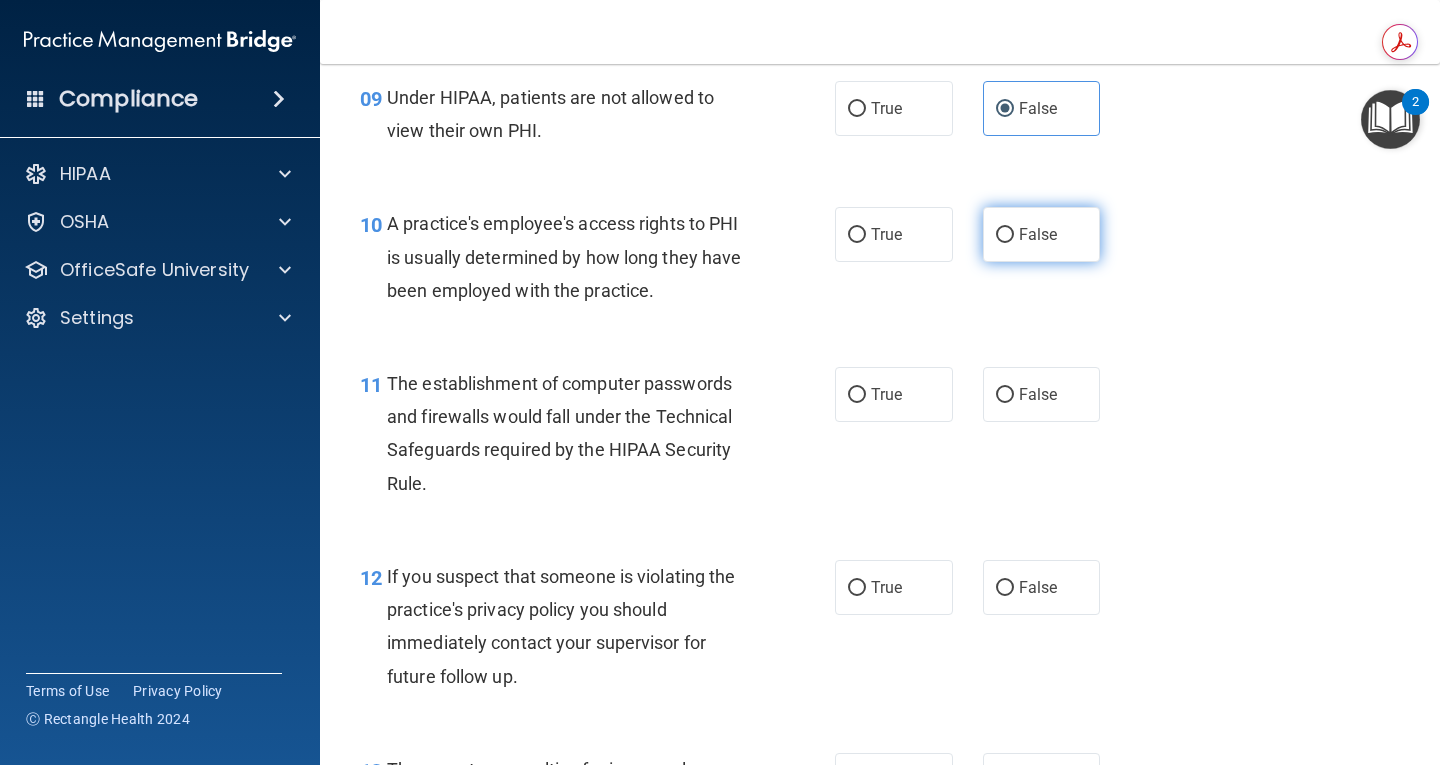 click on "False" at bounding box center [1042, 234] 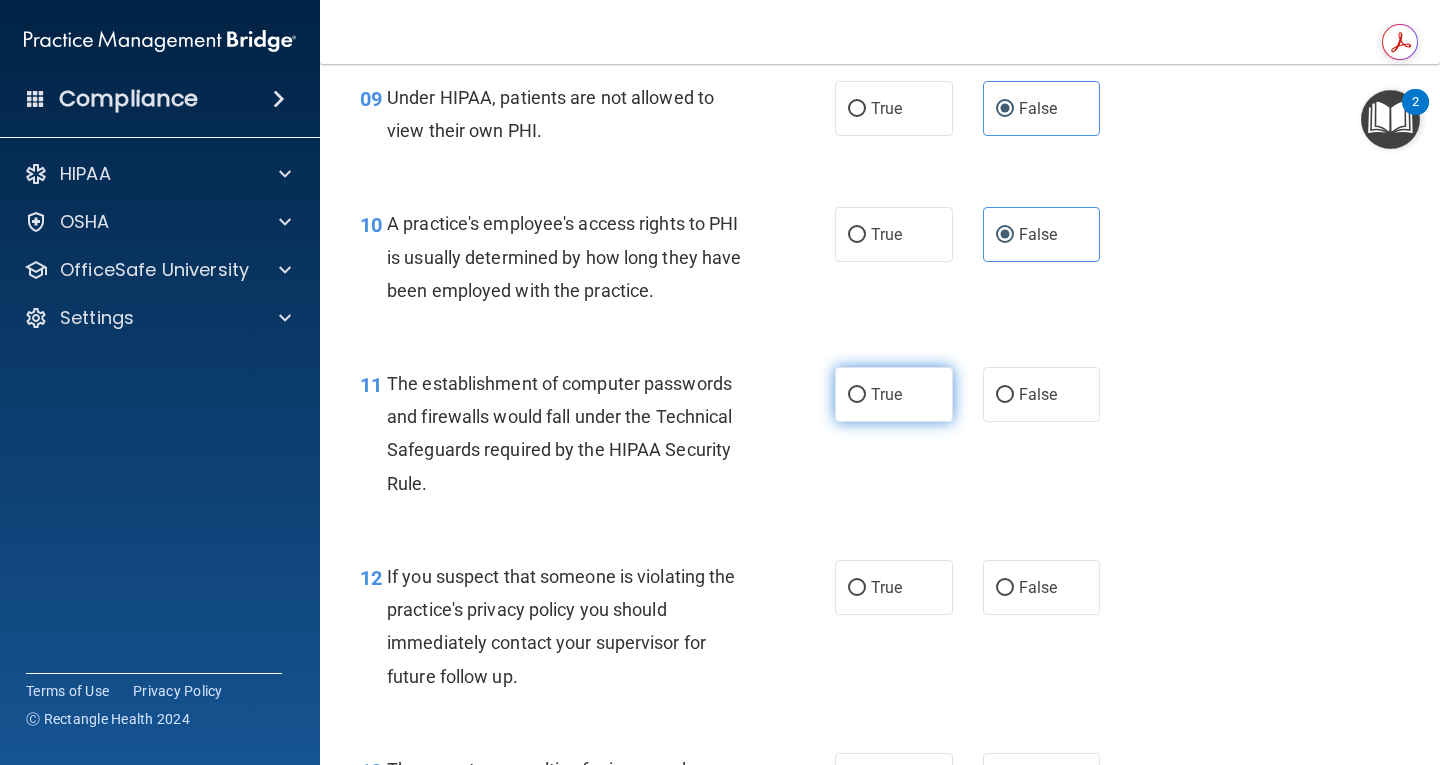 click on "True" at bounding box center [894, 394] 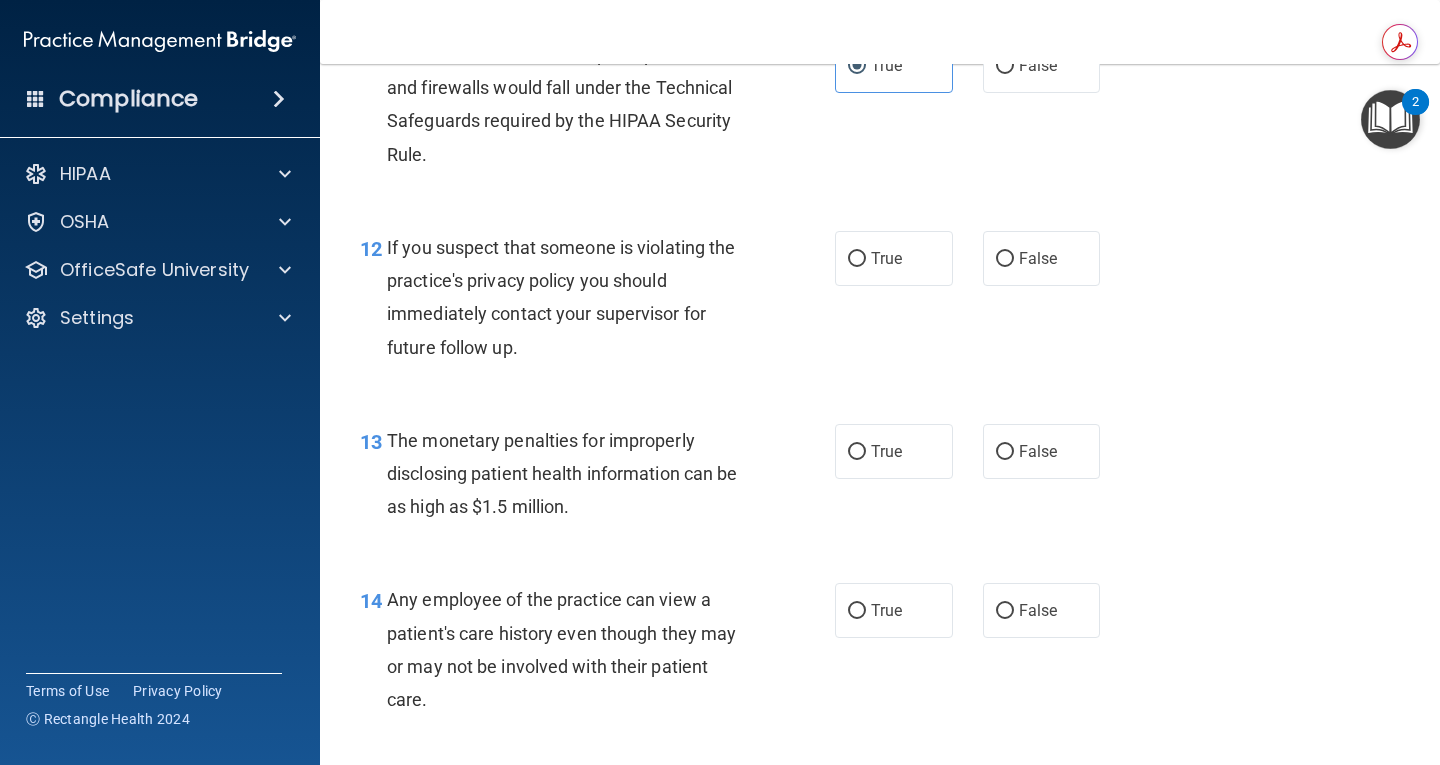 scroll, scrollTop: 1926, scrollLeft: 0, axis: vertical 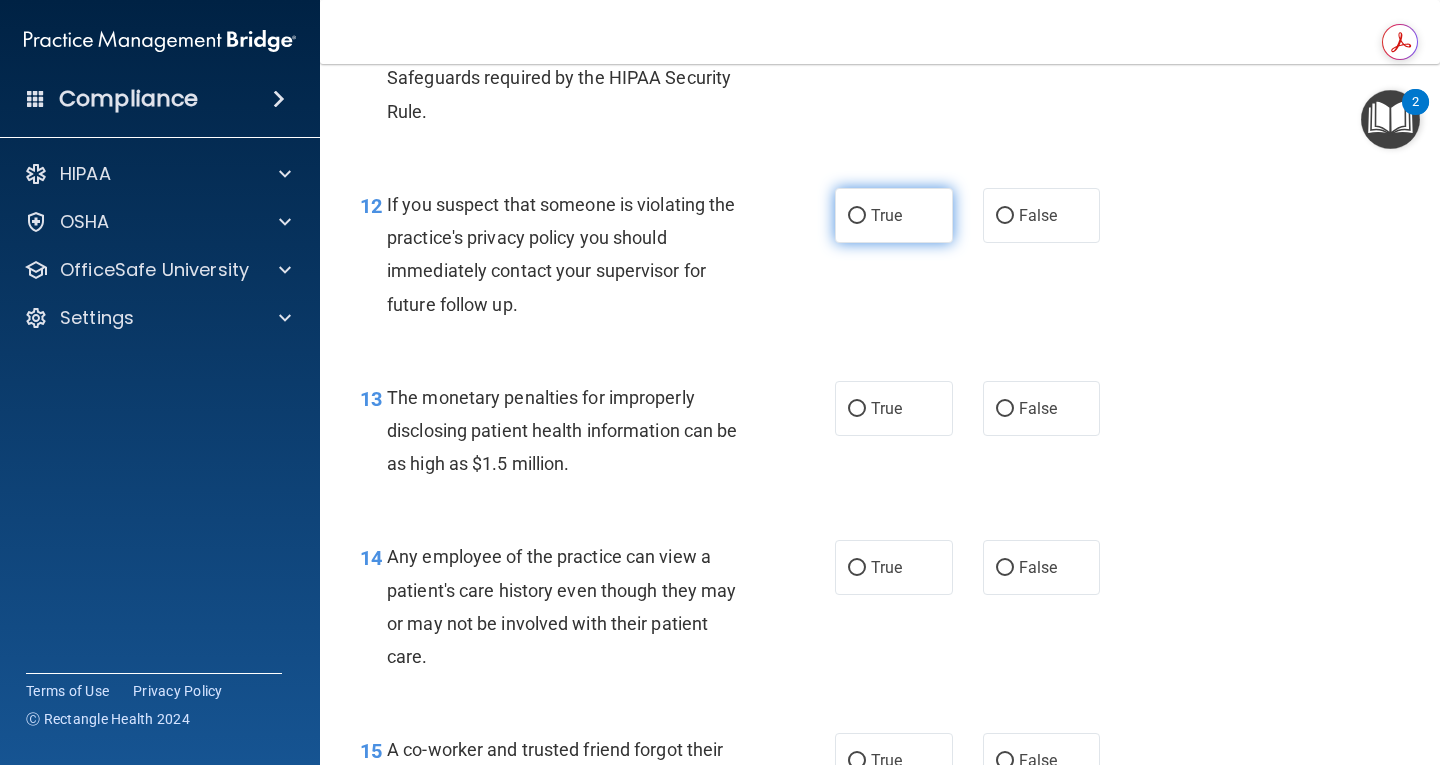 click on "True" at bounding box center (894, 215) 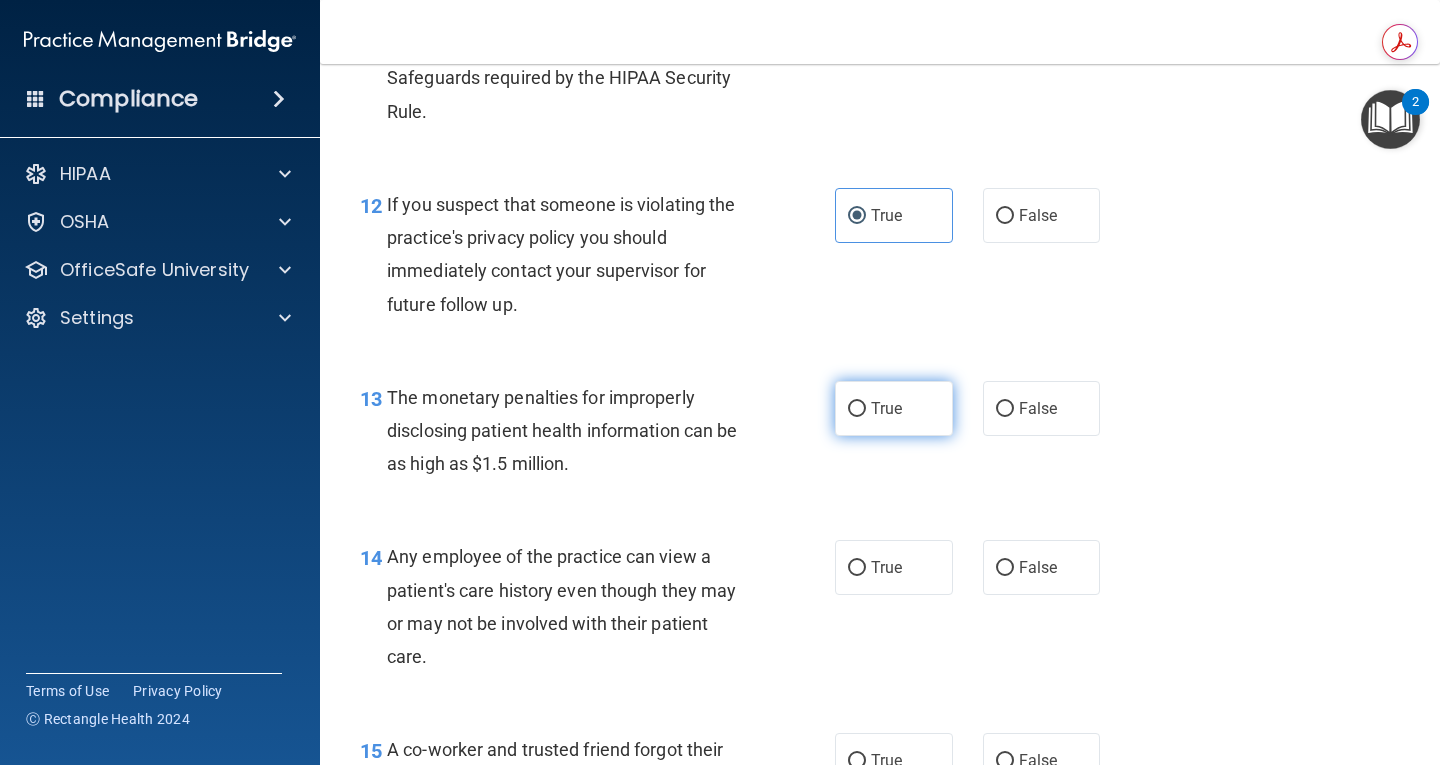 click on "True" at bounding box center [894, 408] 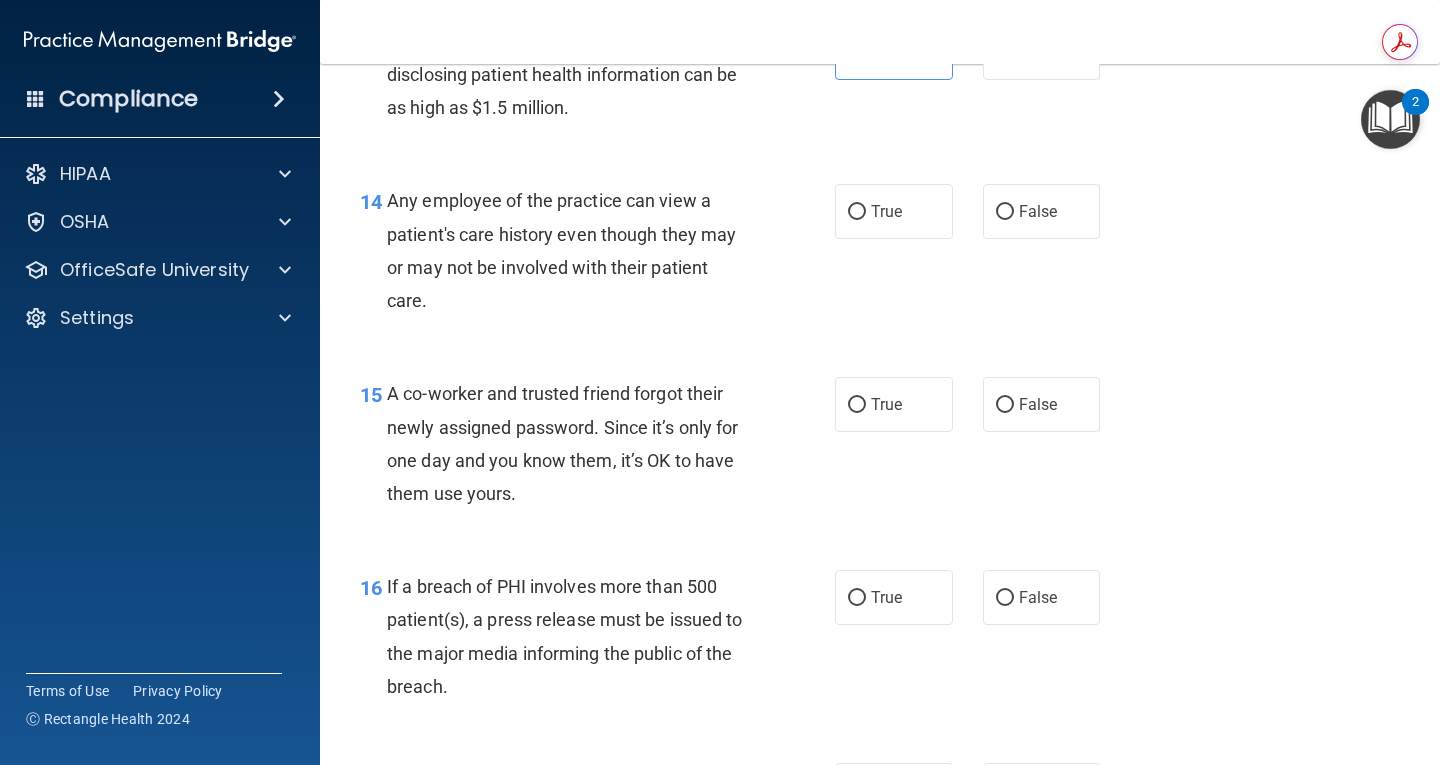 scroll, scrollTop: 2300, scrollLeft: 0, axis: vertical 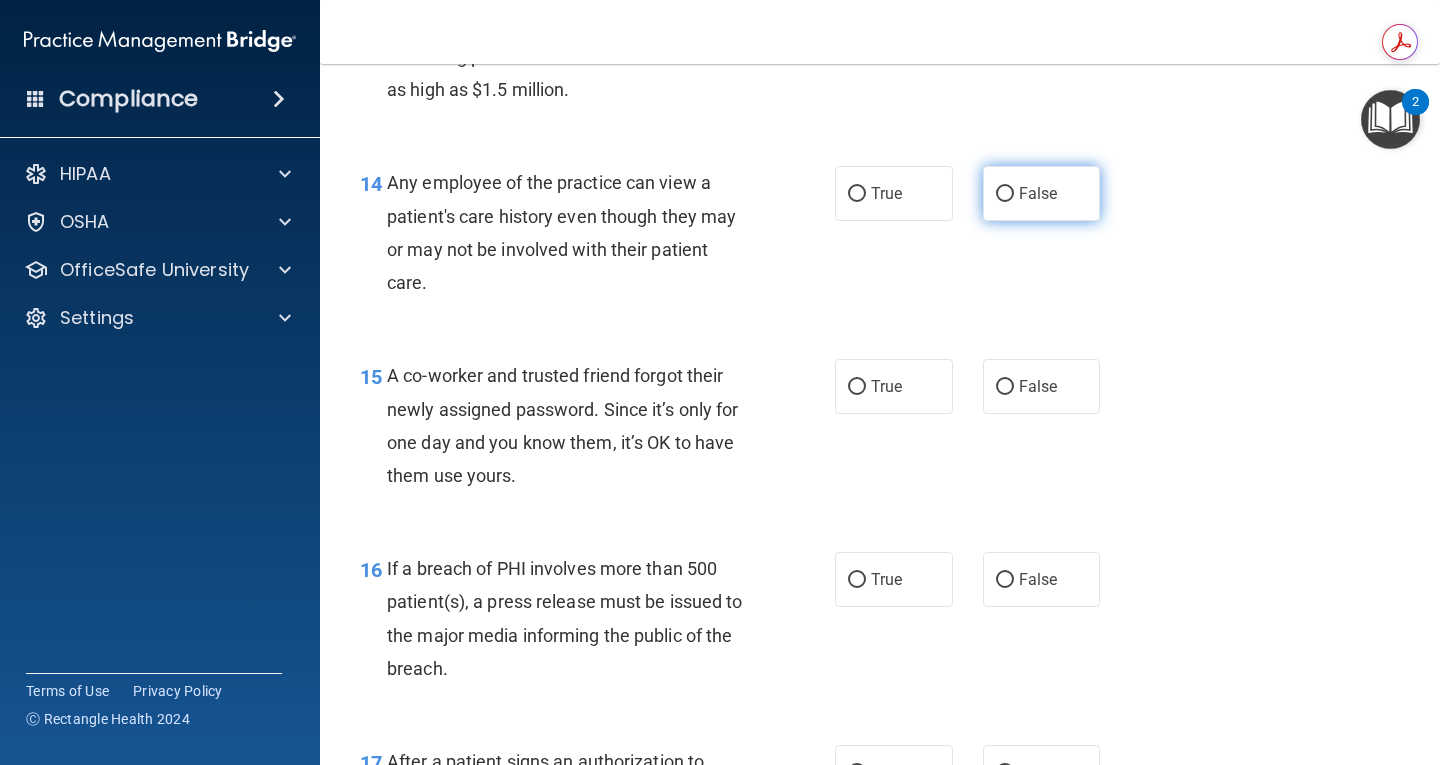 click on "False" at bounding box center (1042, 193) 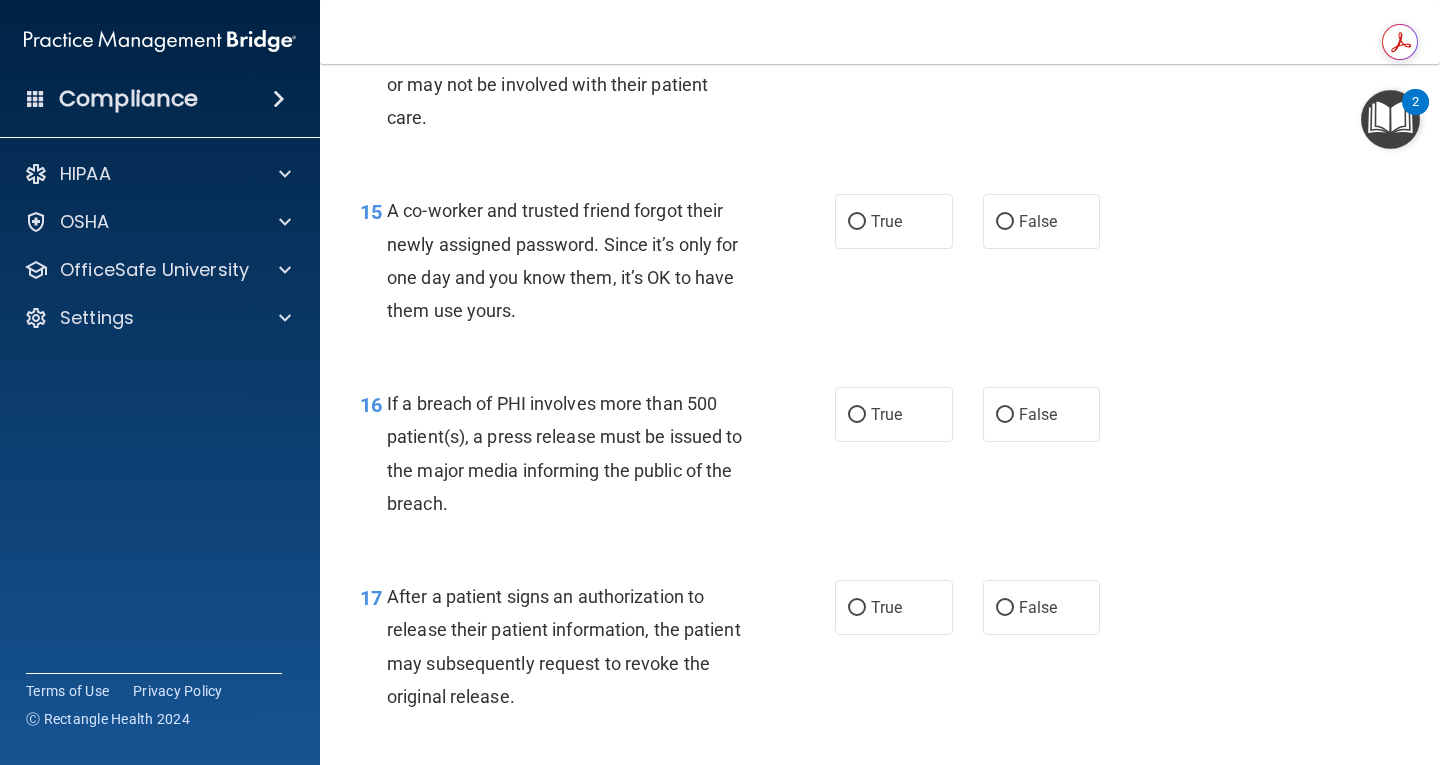 scroll, scrollTop: 2473, scrollLeft: 0, axis: vertical 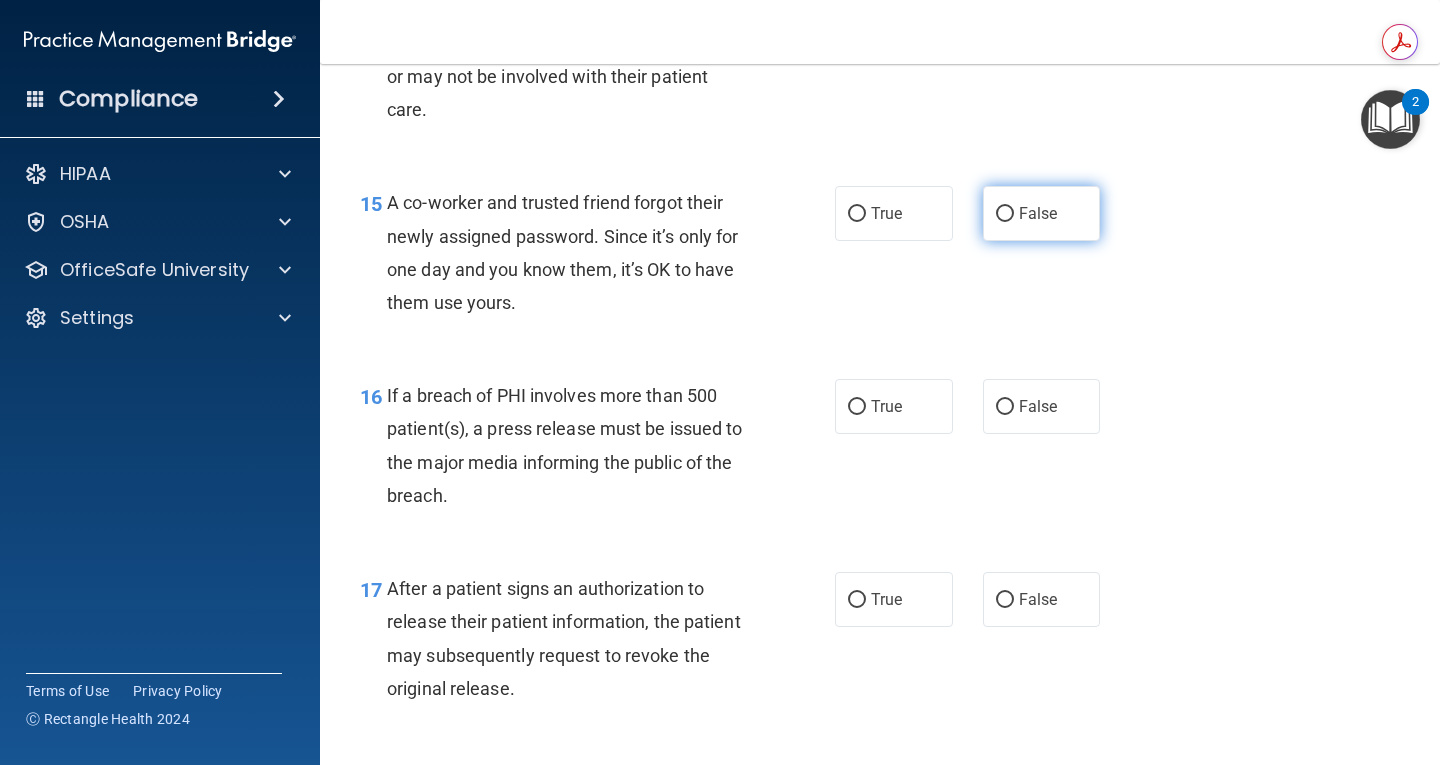 click on "False" at bounding box center (1042, 213) 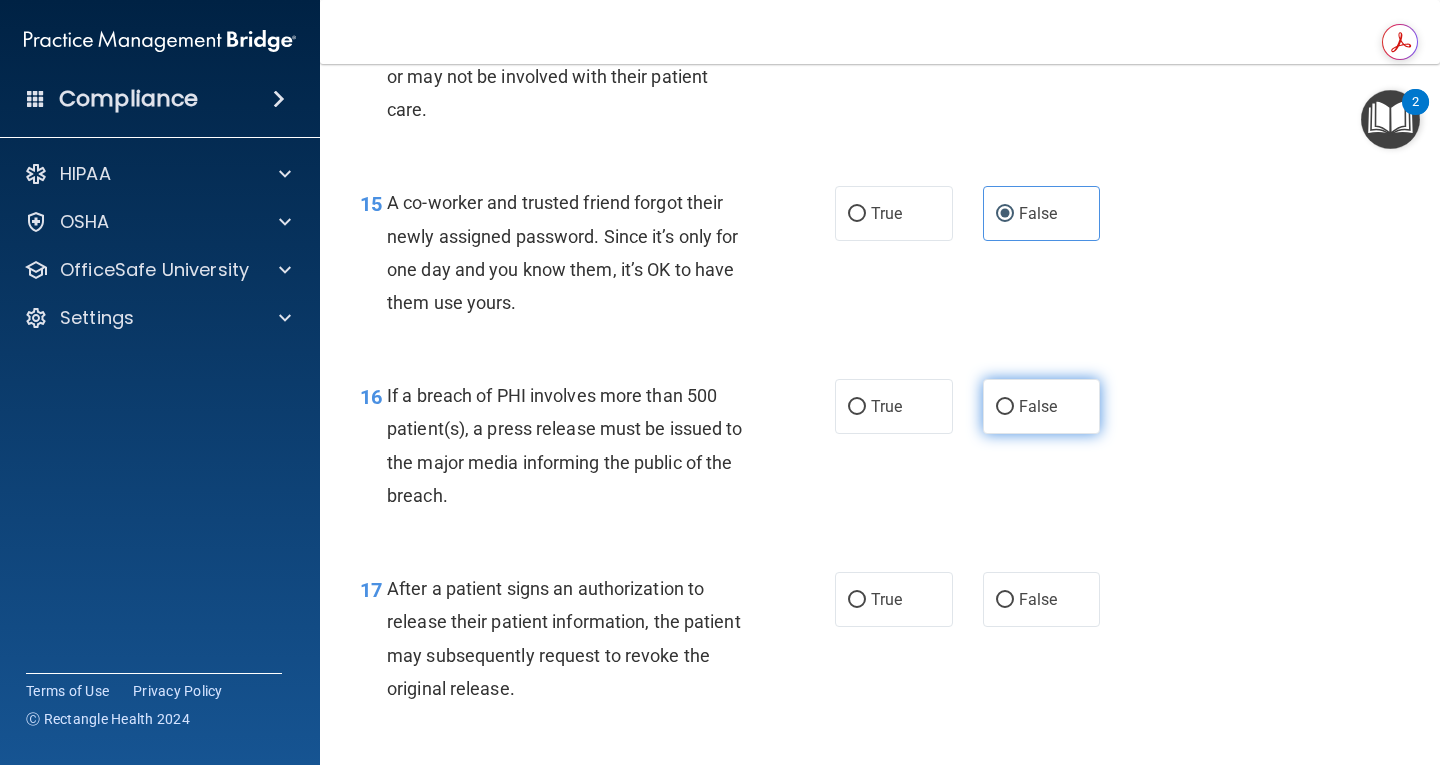 click on "False" at bounding box center [1042, 406] 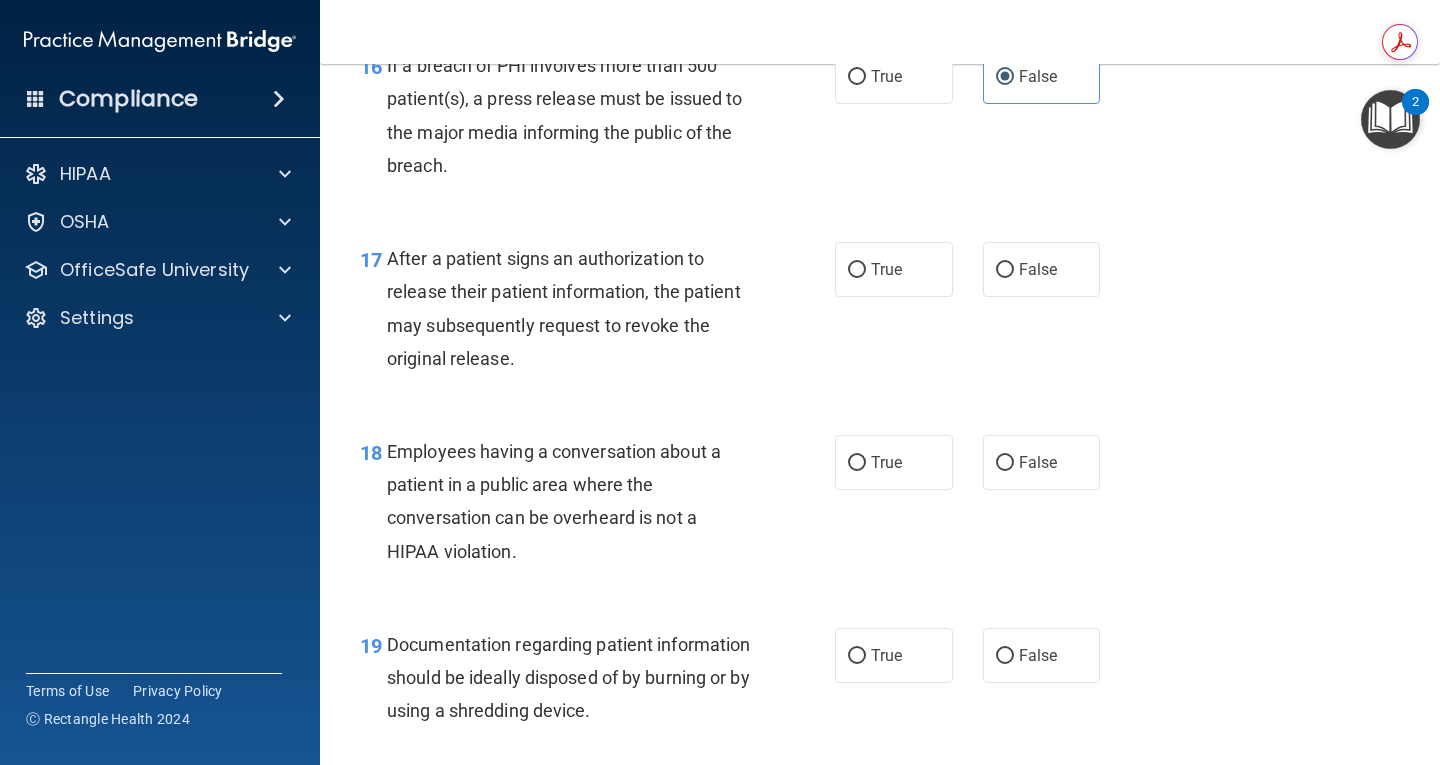 scroll, scrollTop: 2838, scrollLeft: 0, axis: vertical 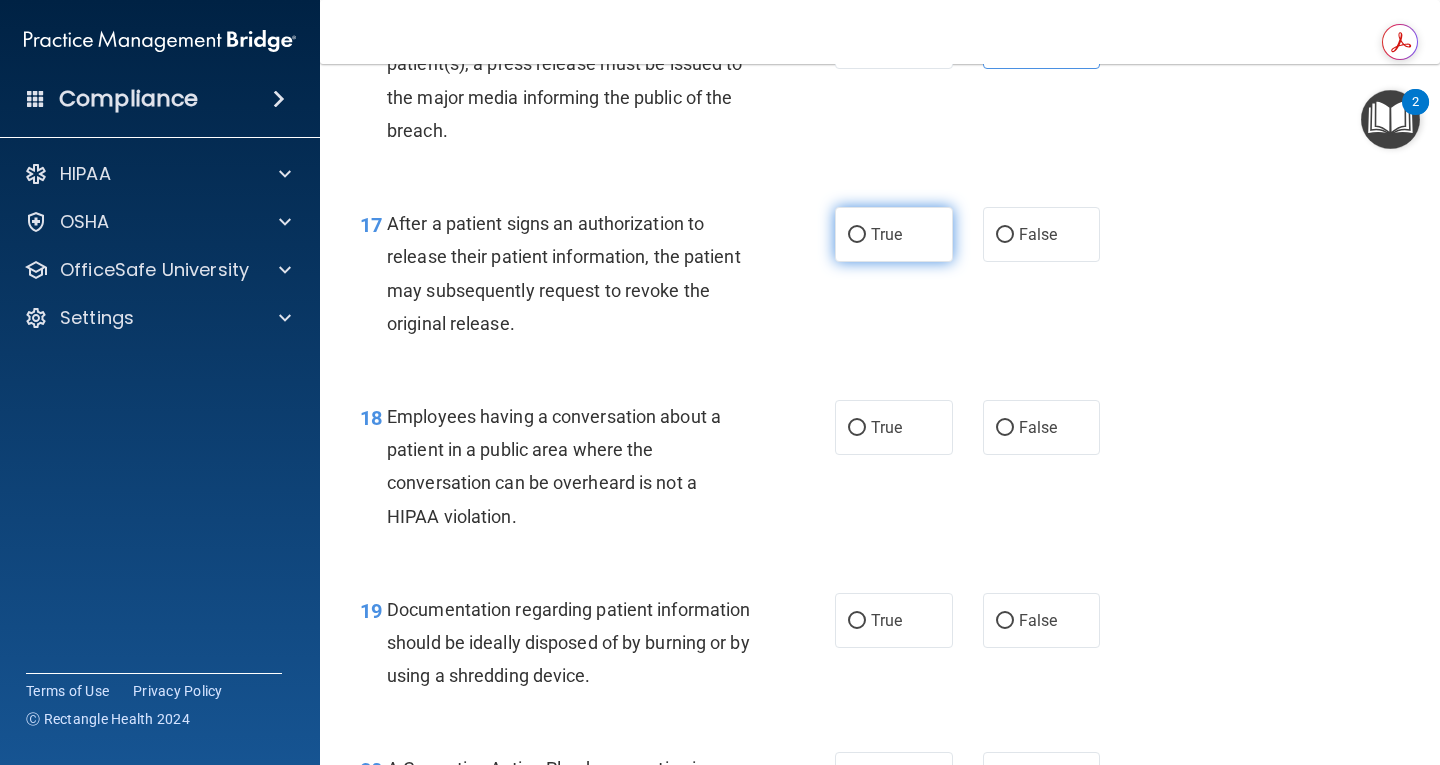 click on "True" at bounding box center (894, 234) 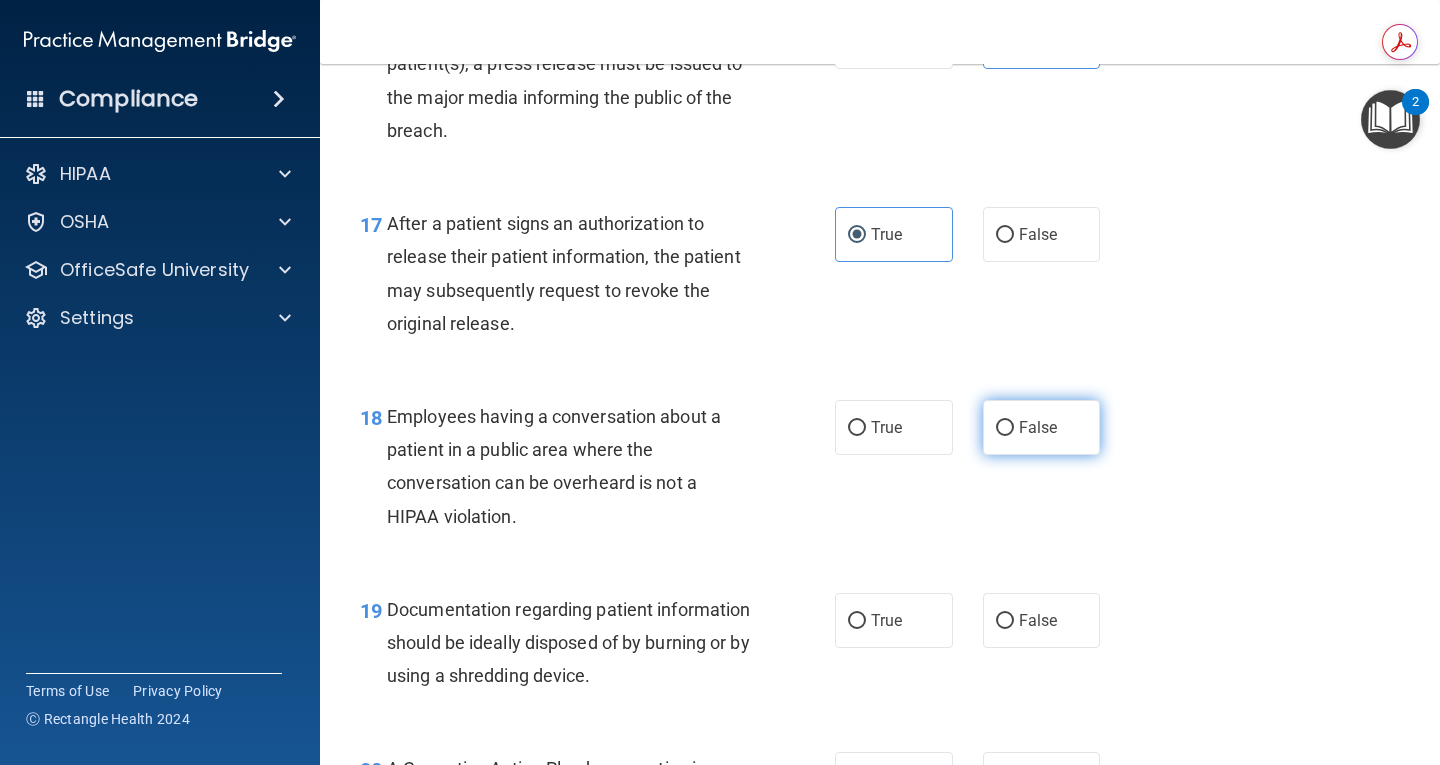 click on "False" at bounding box center (1042, 427) 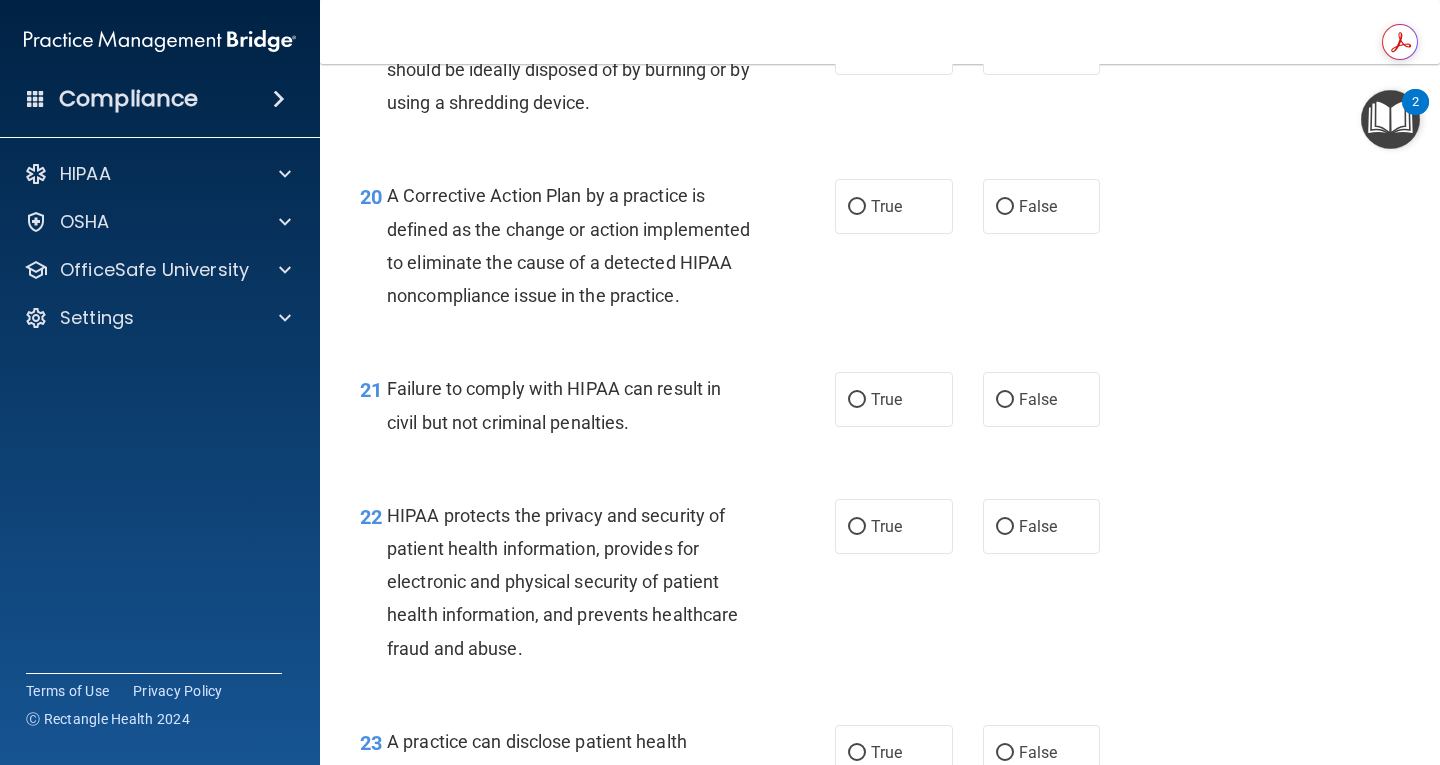 scroll, scrollTop: 3341, scrollLeft: 0, axis: vertical 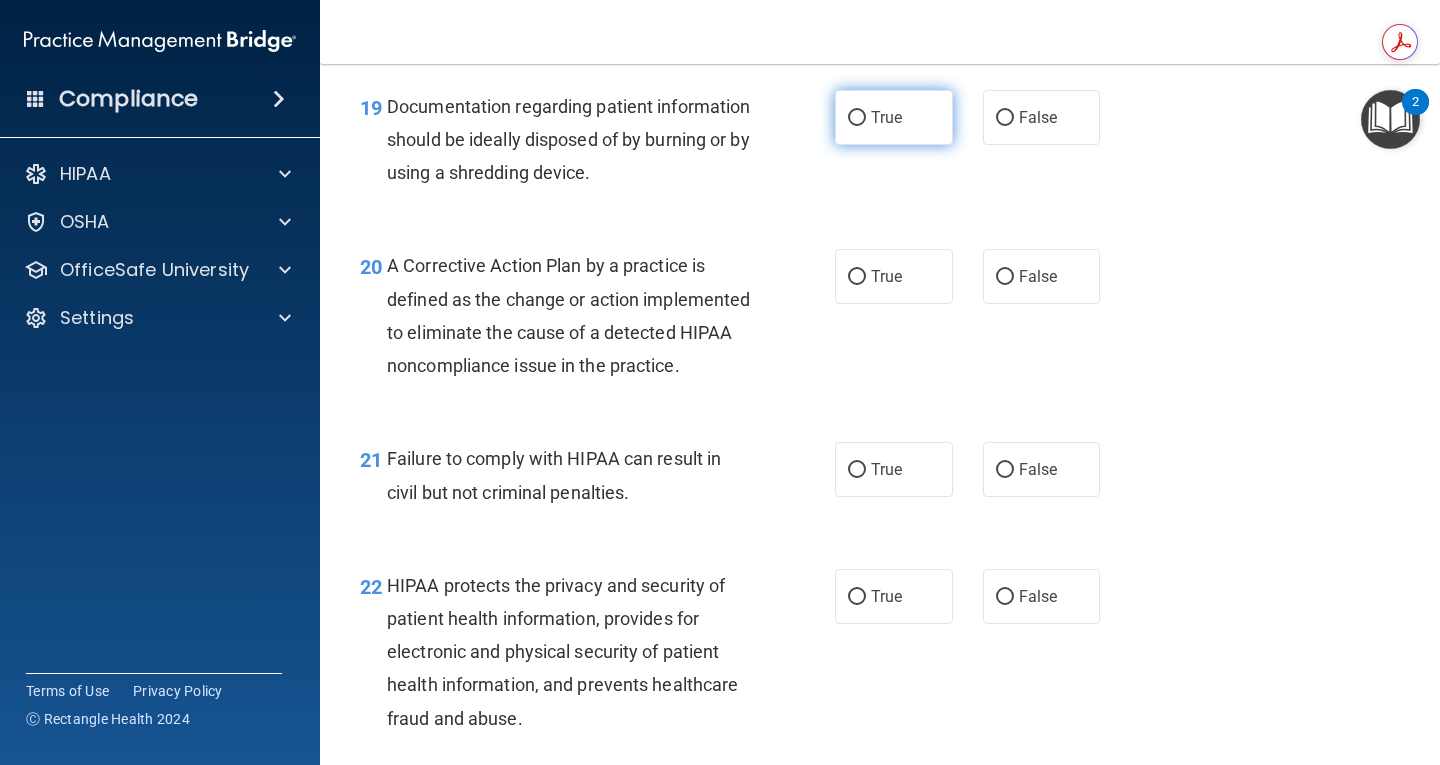 click on "True" at bounding box center (894, 117) 